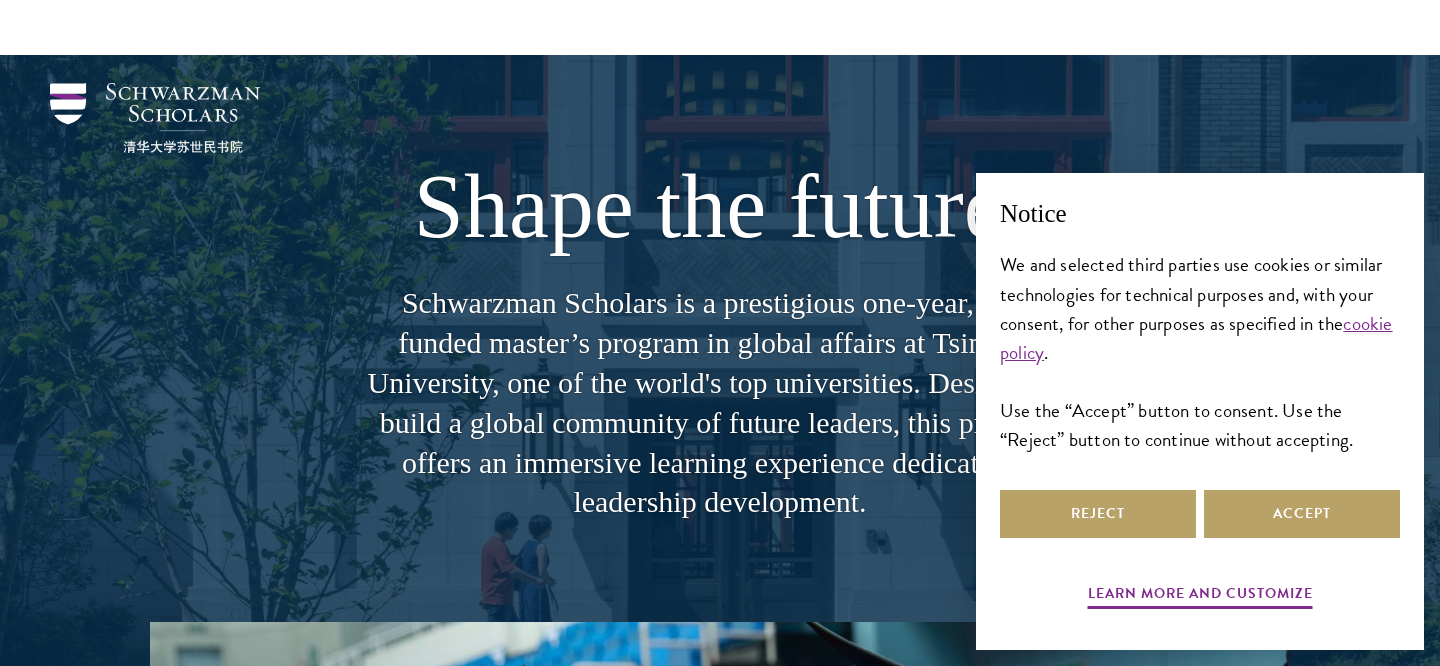 scroll, scrollTop: 703, scrollLeft: 0, axis: vertical 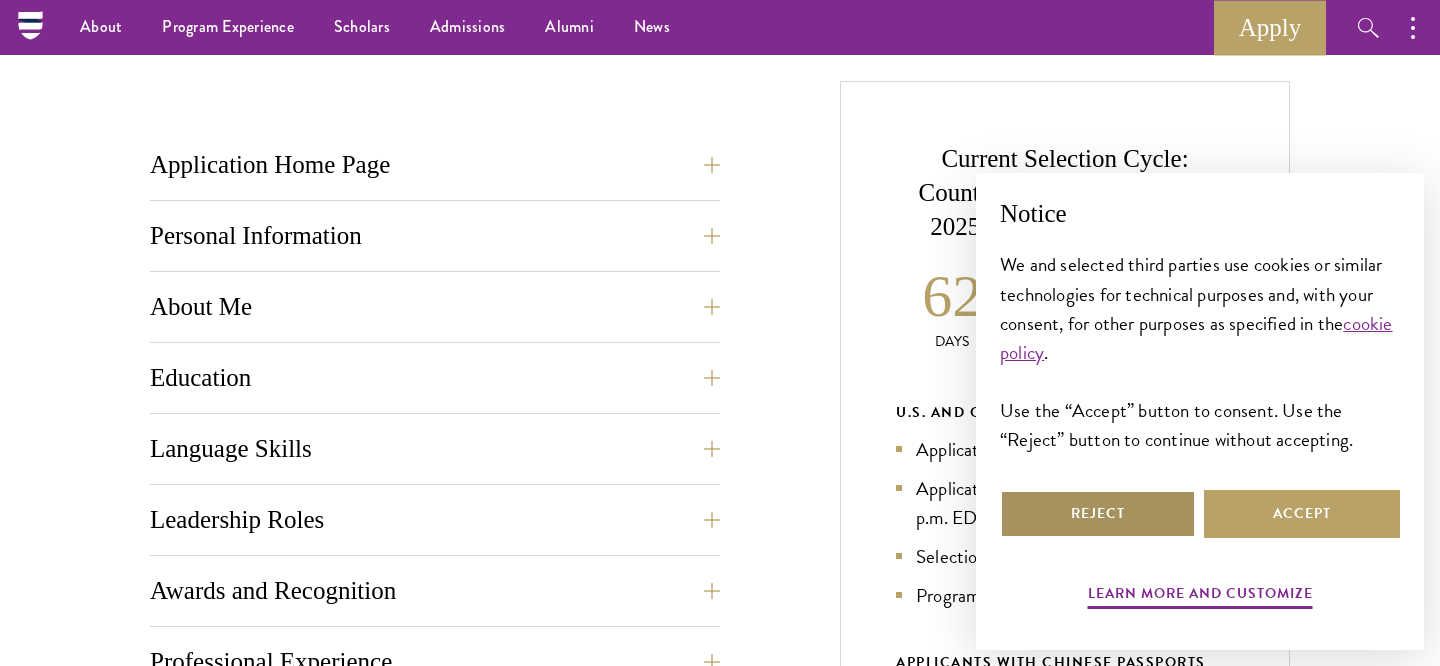 click on "Reject" at bounding box center (1098, 514) 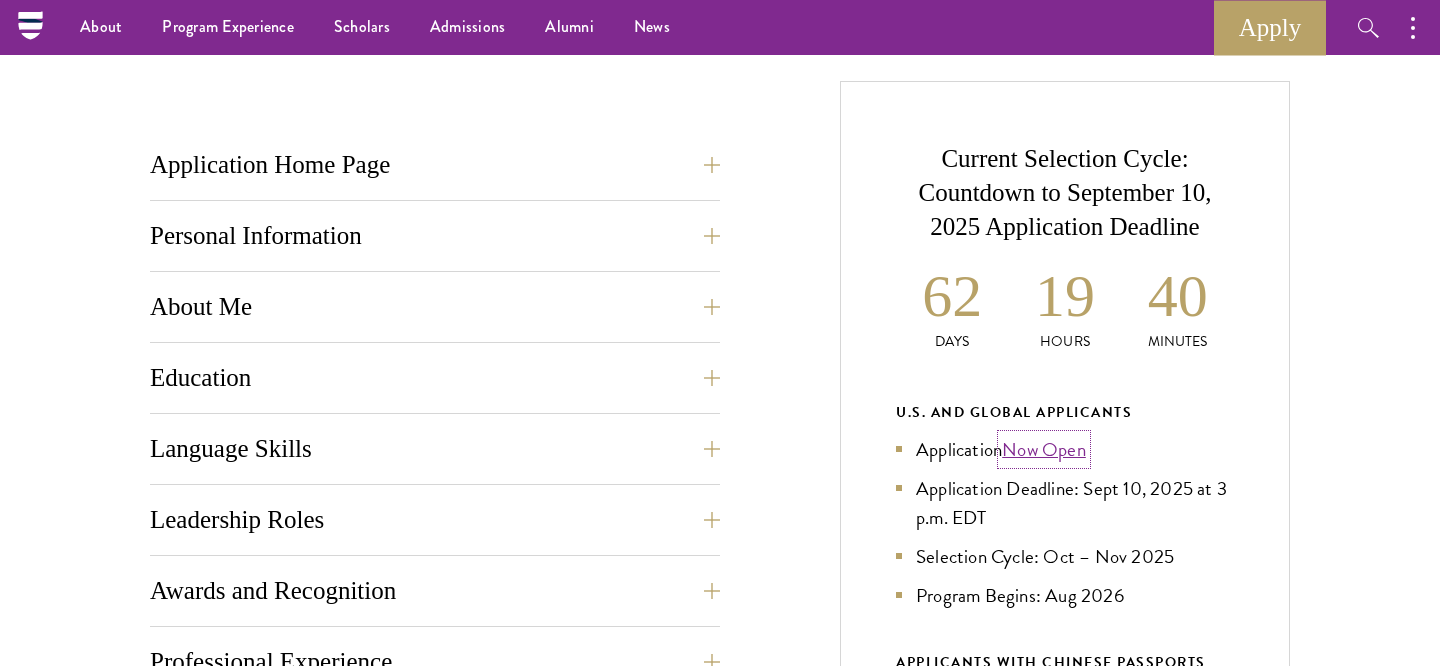click on "Now Open" at bounding box center (1044, 449) 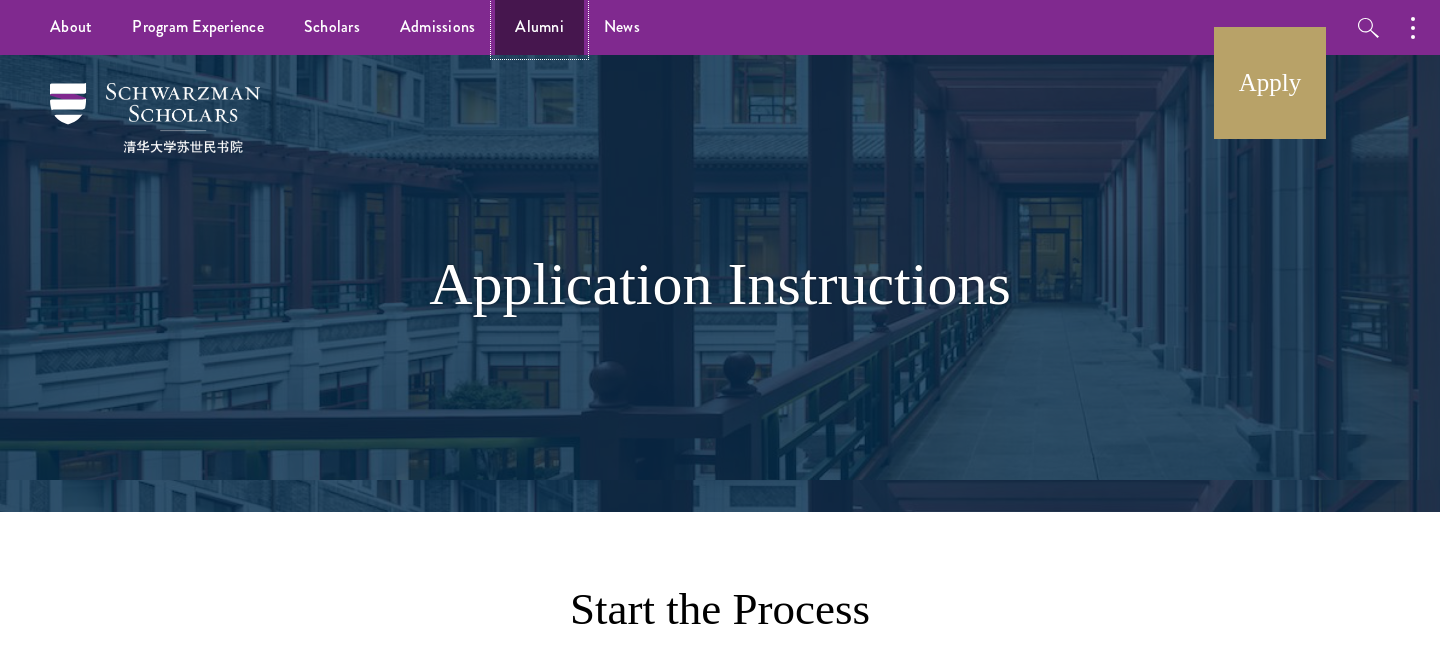 click on "Alumni" at bounding box center (539, 27) 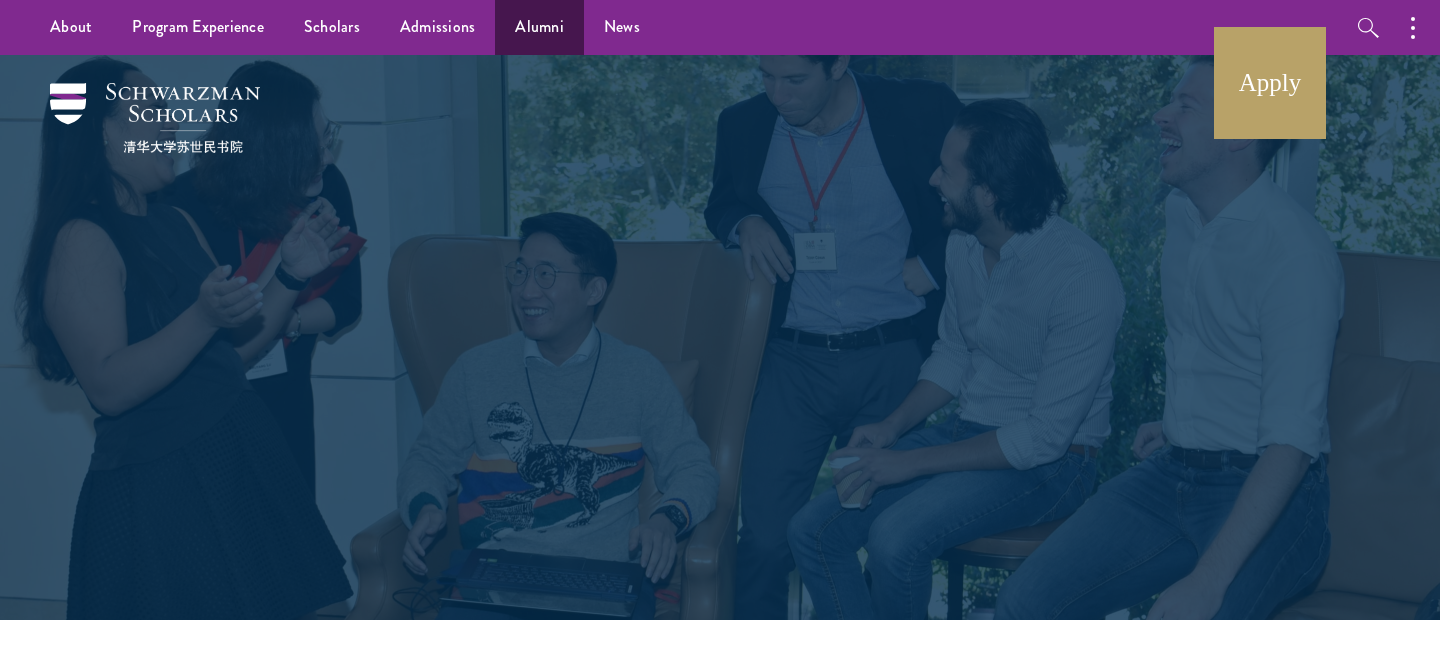 scroll, scrollTop: 0, scrollLeft: 0, axis: both 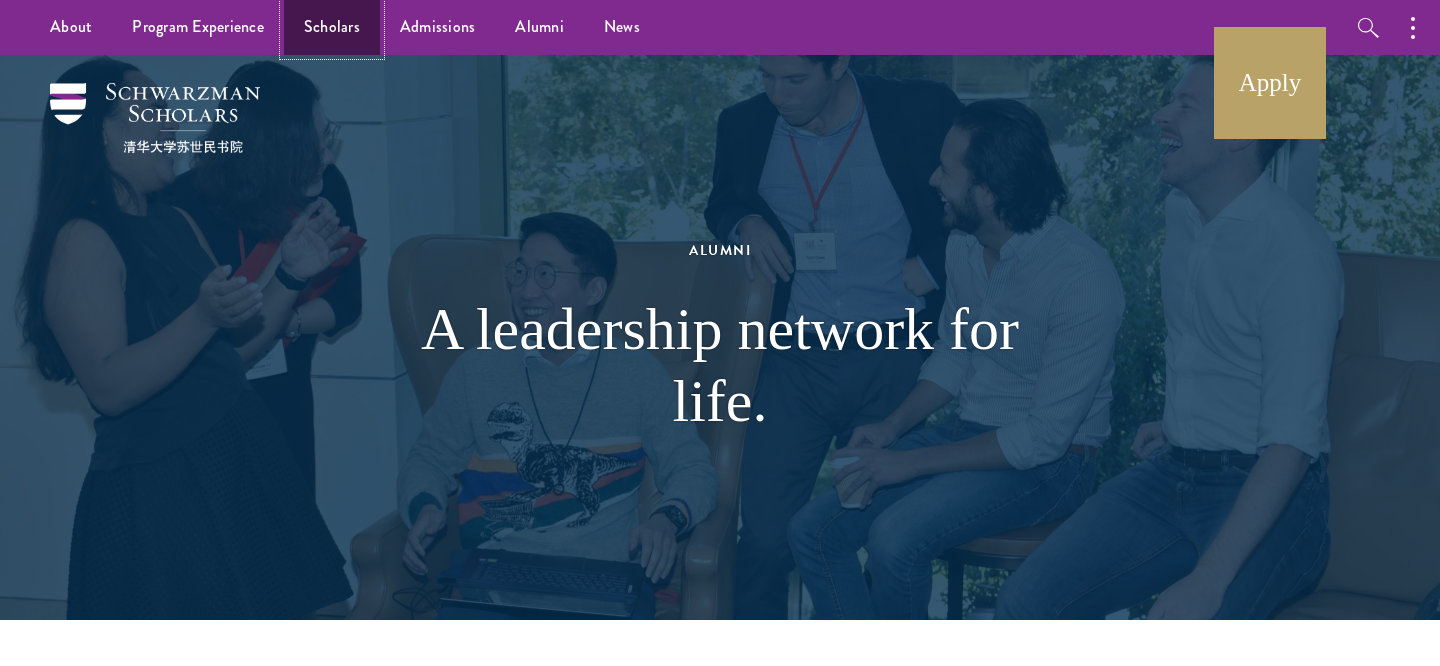 click on "Scholars" at bounding box center (332, 27) 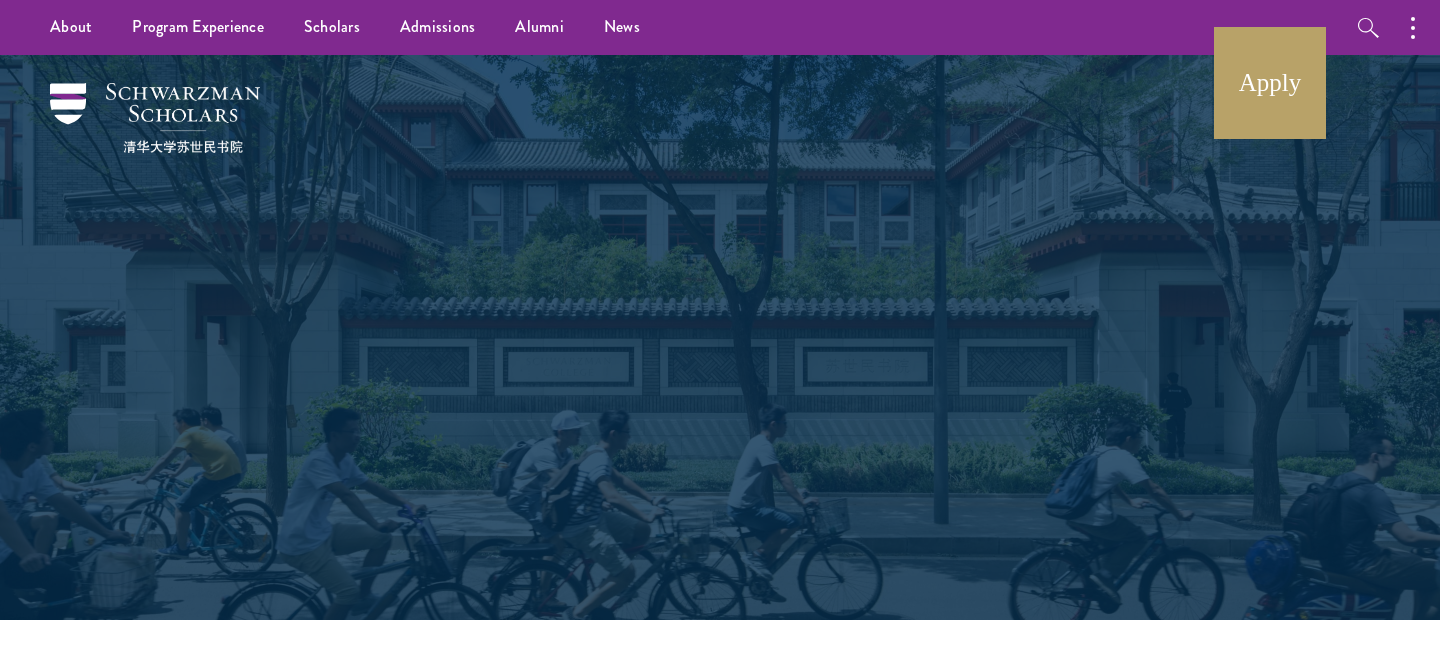 scroll, scrollTop: 0, scrollLeft: 0, axis: both 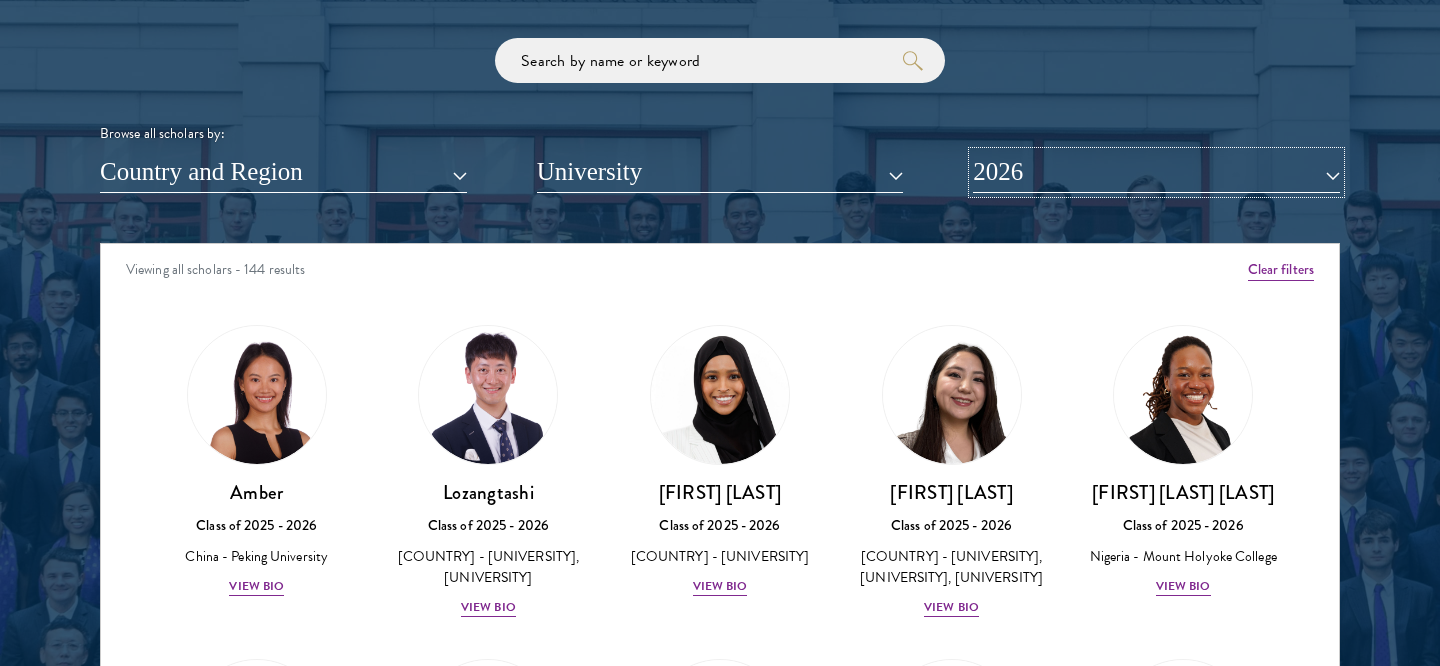 click on "2026" at bounding box center (1156, 172) 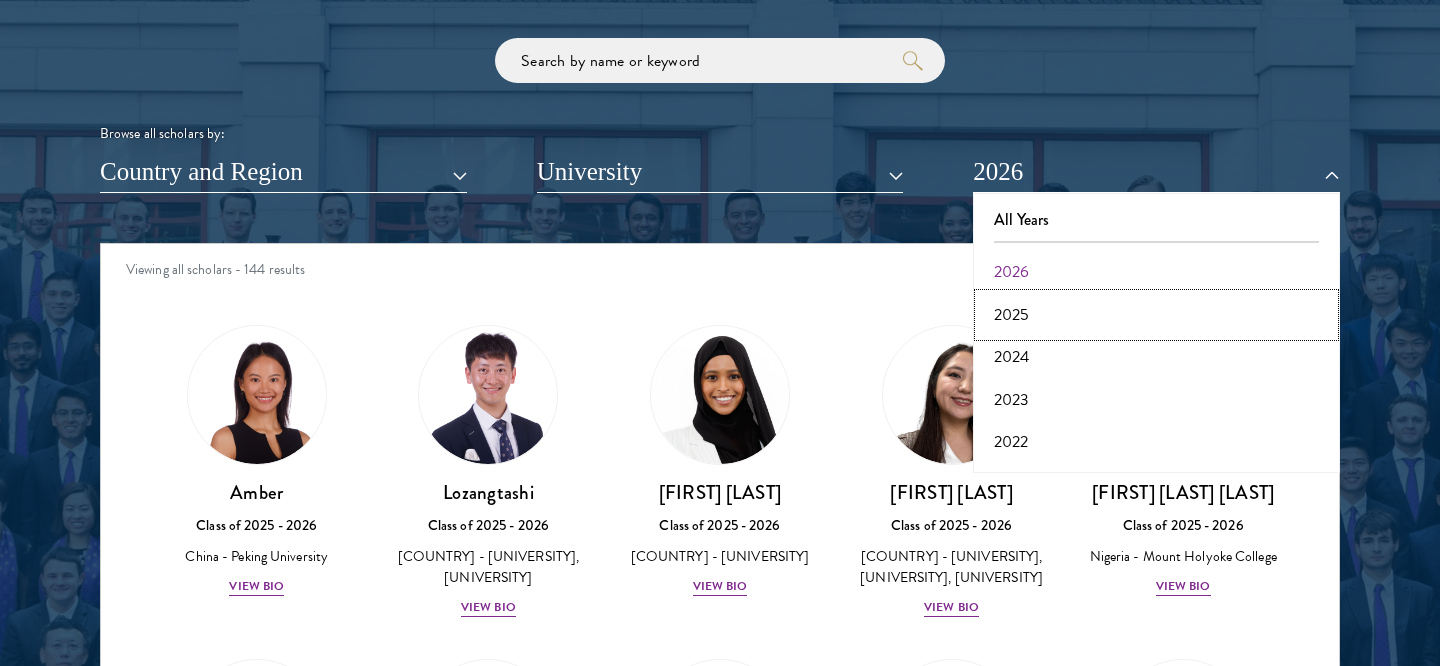 click on "2025" at bounding box center (1156, 315) 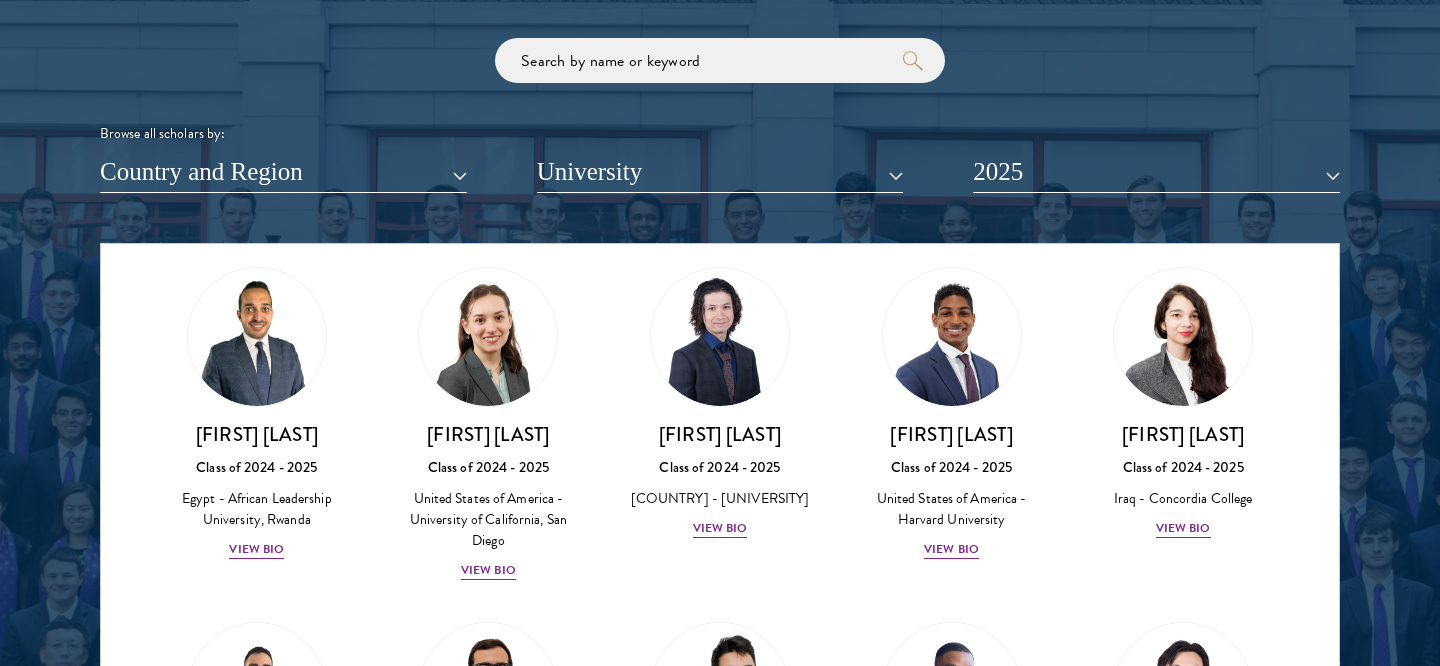 scroll, scrollTop: 57, scrollLeft: 0, axis: vertical 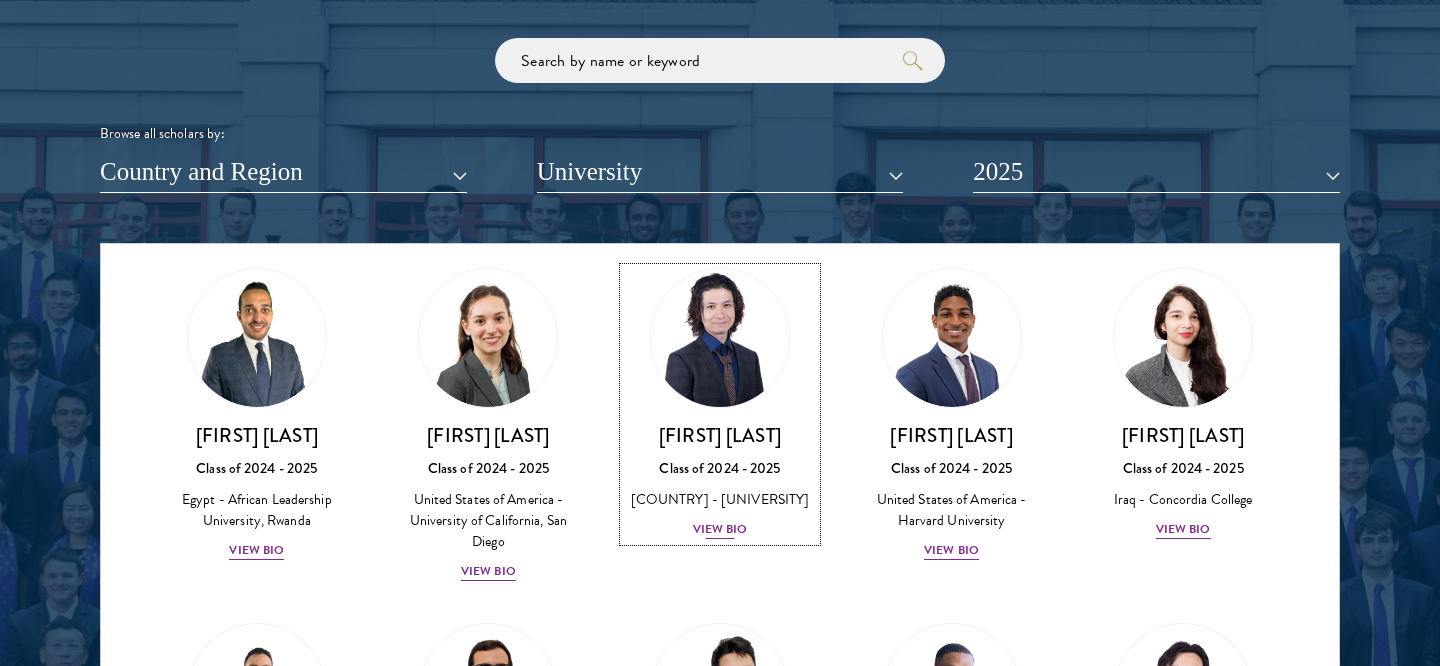 click at bounding box center (720, 338) 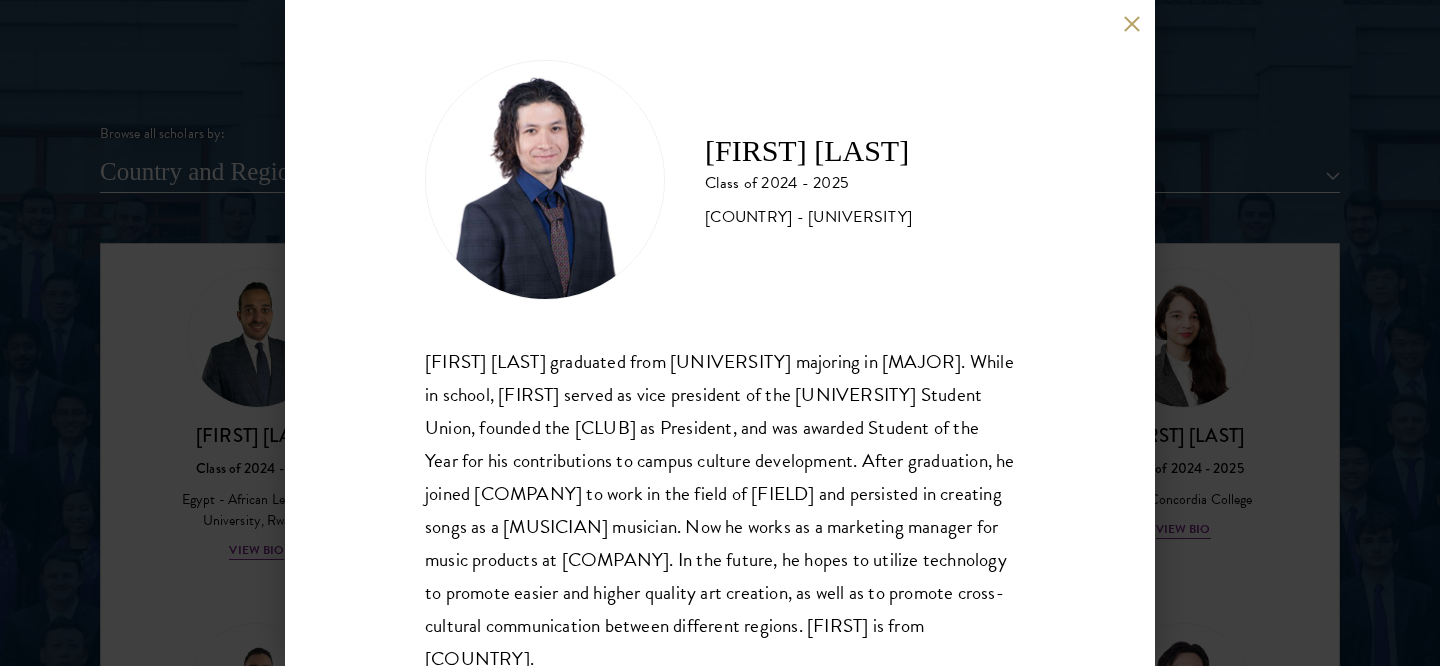 scroll, scrollTop: 69, scrollLeft: 0, axis: vertical 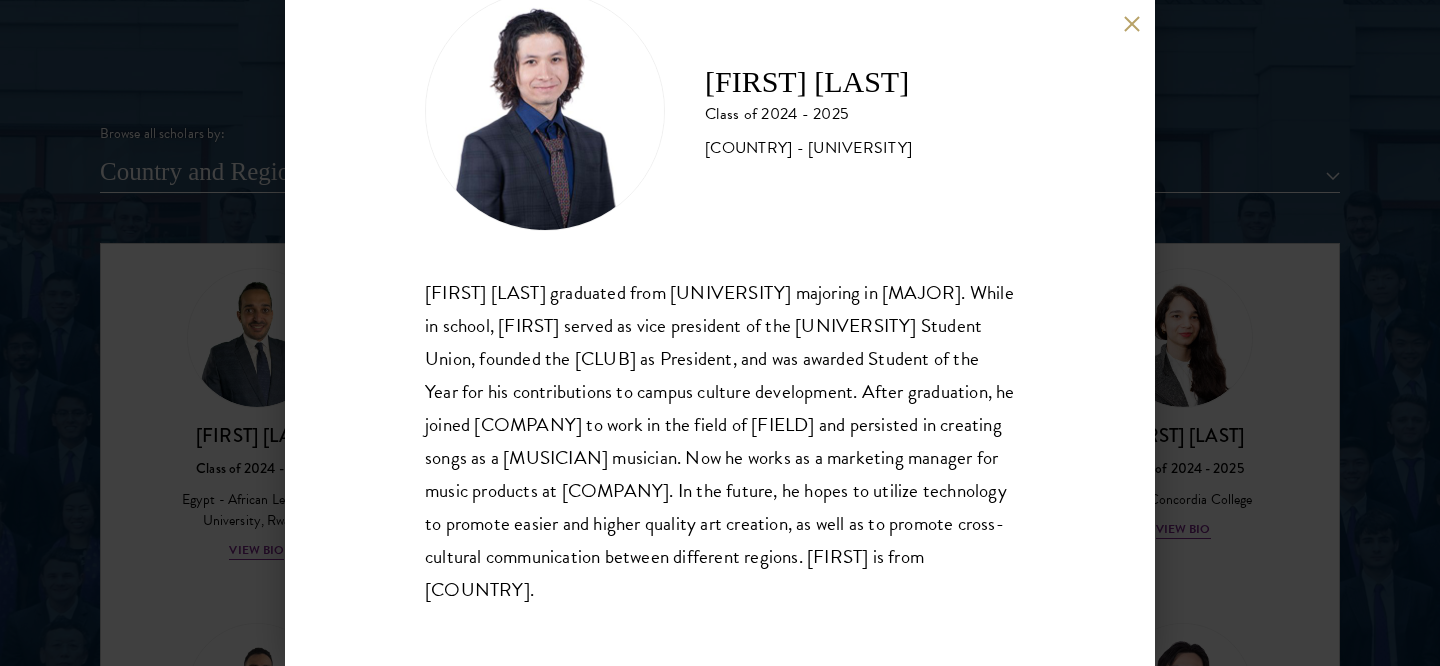 click at bounding box center (1131, 23) 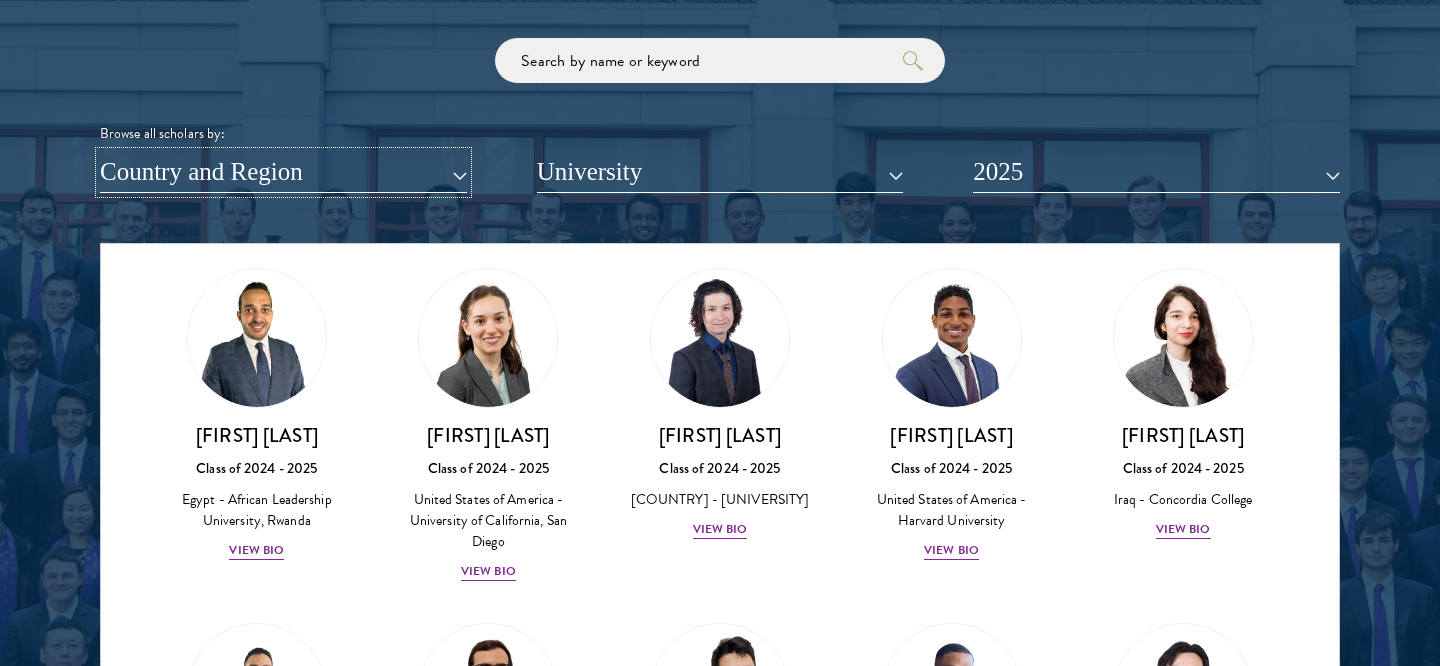 click on "Country and Region" at bounding box center (283, 172) 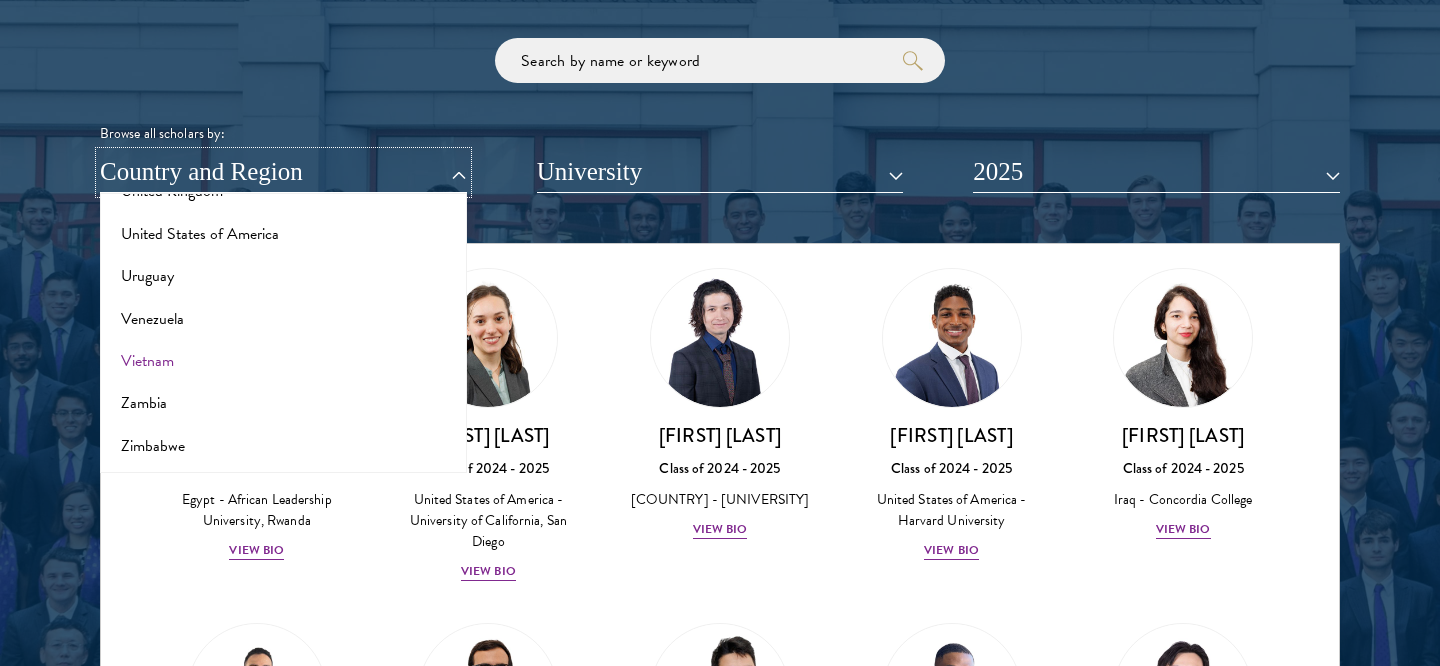 scroll, scrollTop: 4169, scrollLeft: 0, axis: vertical 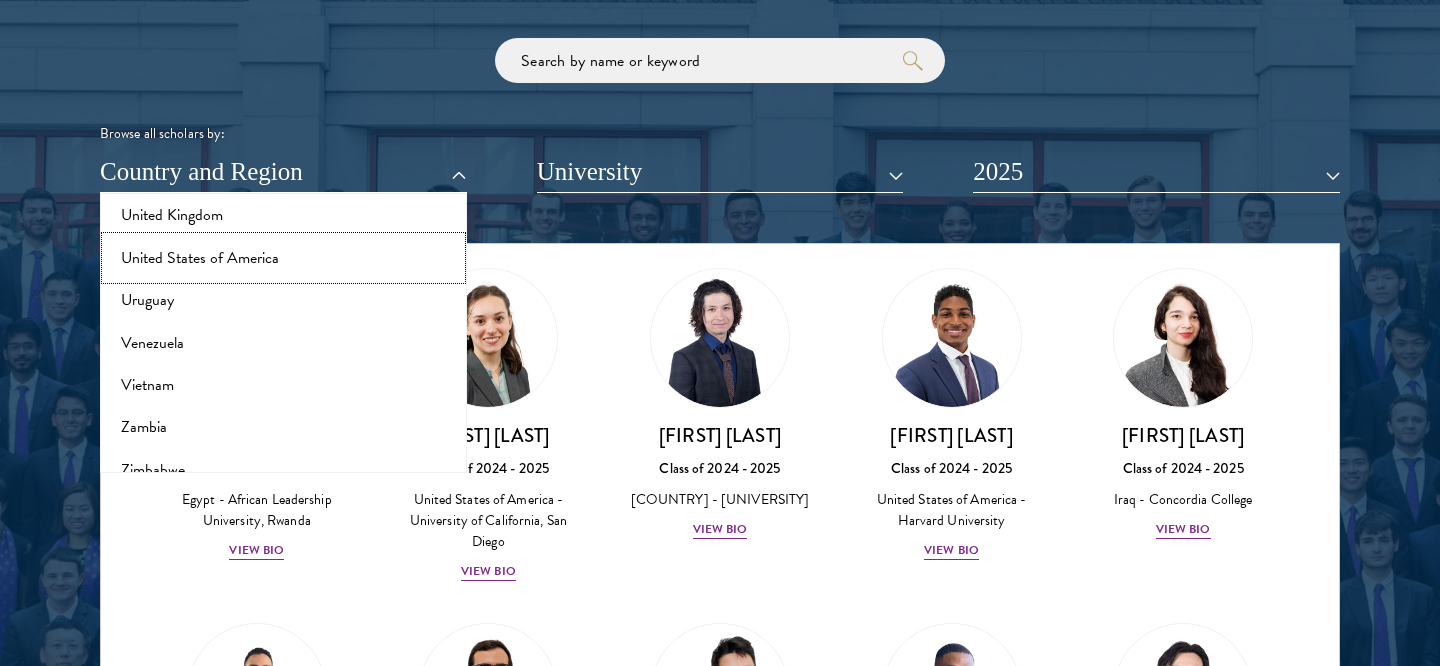 click on "United States of America" at bounding box center (283, 258) 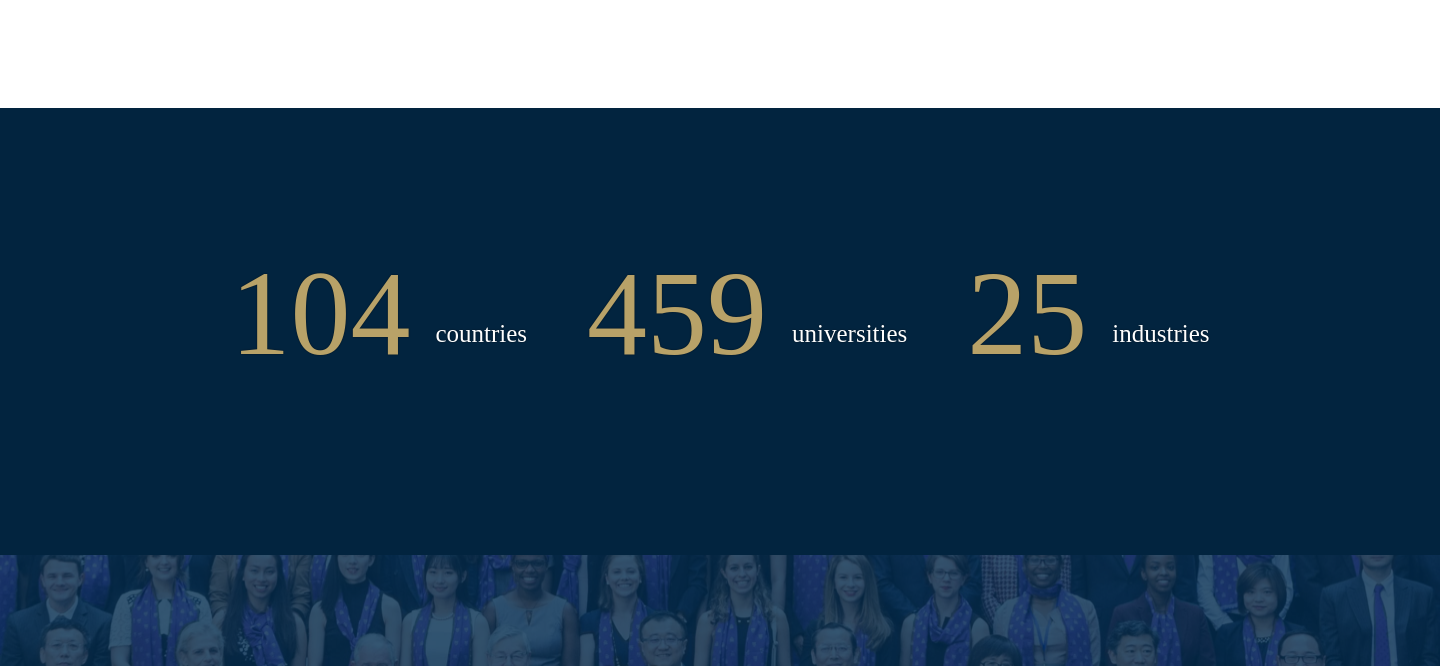 scroll, scrollTop: 2599, scrollLeft: 0, axis: vertical 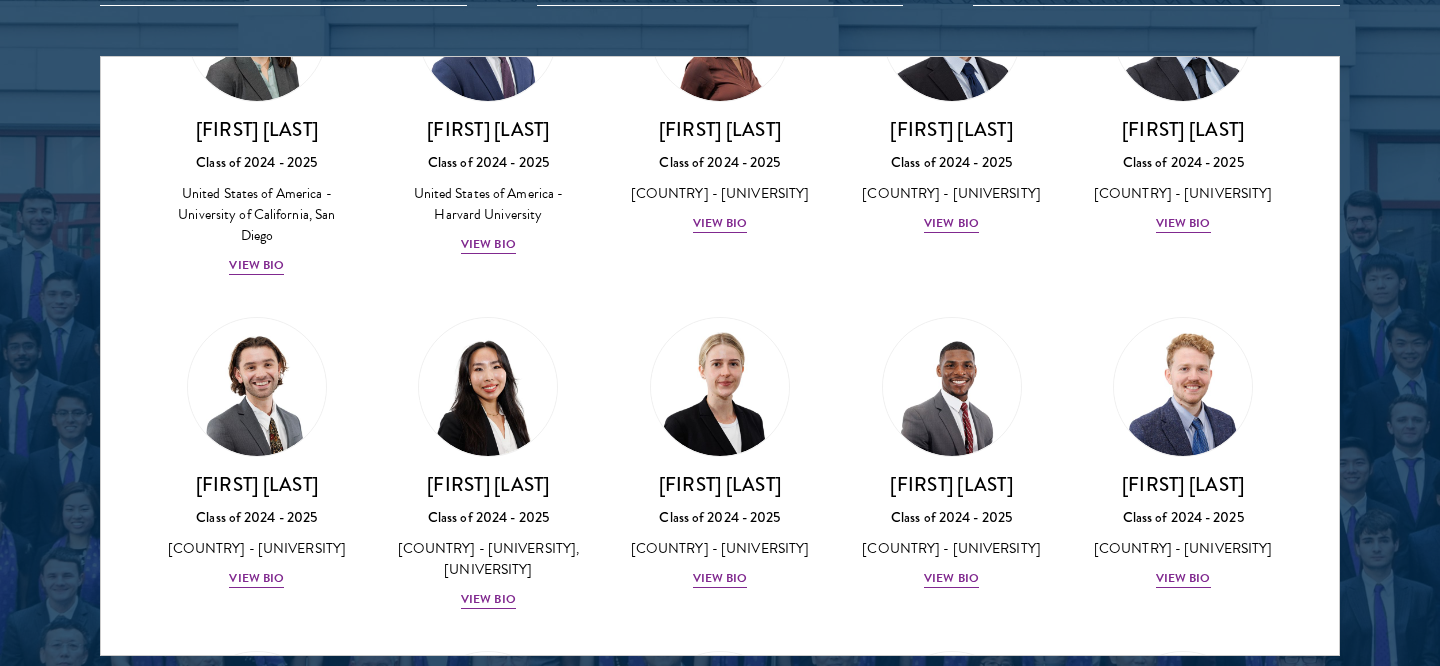 click on "[FIRST] [LAST]
Class of [YEAR] - [YEAR]
[COUNTRY] - [UNIVERSITY], [UNIVERSITY]
View Bio" at bounding box center [489, 464] 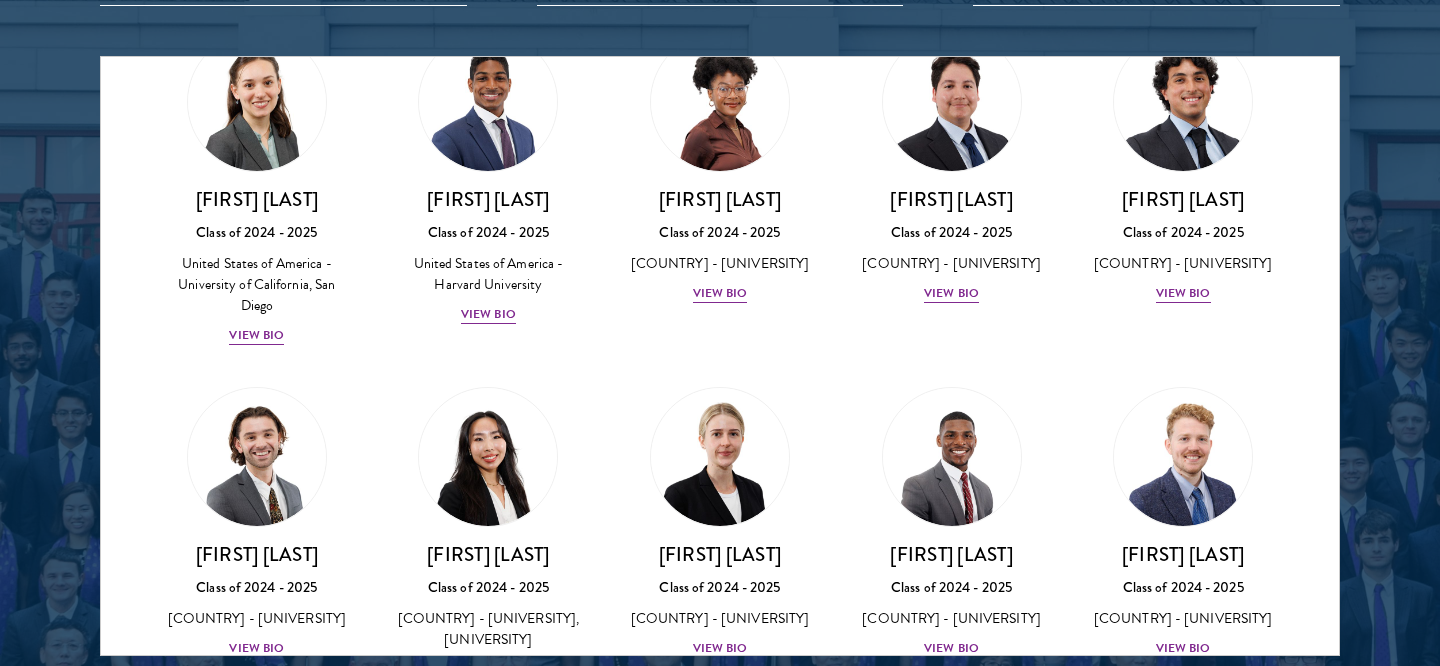 scroll, scrollTop: 0, scrollLeft: 0, axis: both 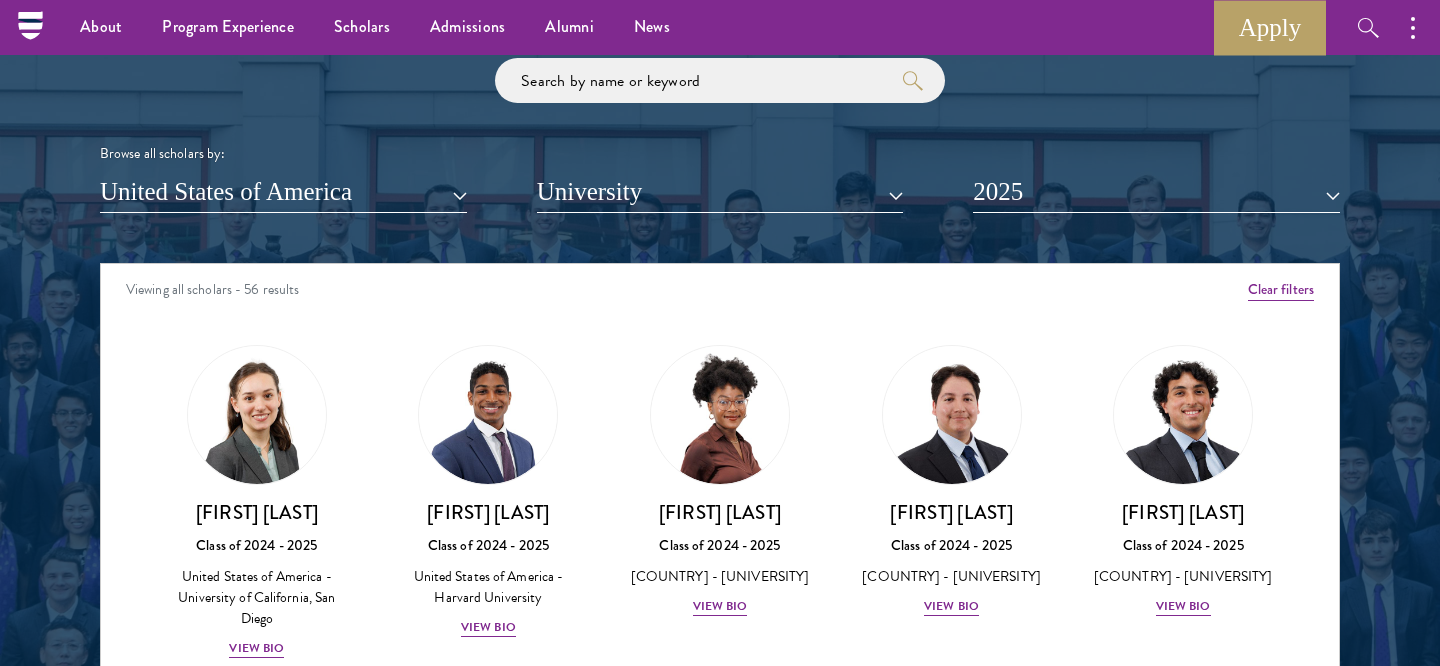 click on "Scholar Directory
Congratulations and welcome to the
Schwarzman Scholars Class of [YEAR]!
Browse all scholars by:
[COUNTRY]
All Countries and Regions
Afghanistan
Antigua and Barbuda
Argentina
Armenia
Australia
Austria
Azerbaijan
Bangladesh
Belarus
Benin
Bosnia and Herzegovina
Botswana
Brazil
Burkina Faso
Burundi
Cameroon
Canada
Chile
China
Colombia
Cote D'Ivoire
Croatia
Denmark Ecuador" at bounding box center [720, 354] 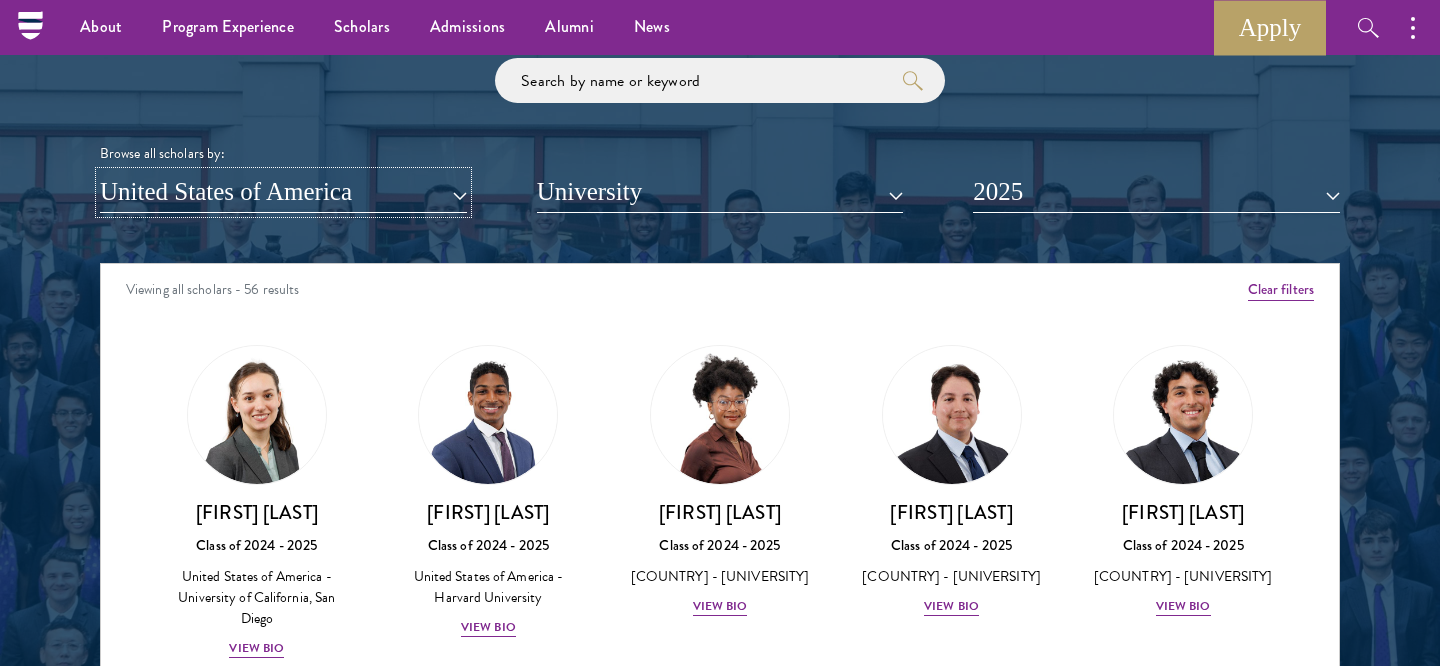 click on "United States of America" at bounding box center [283, 192] 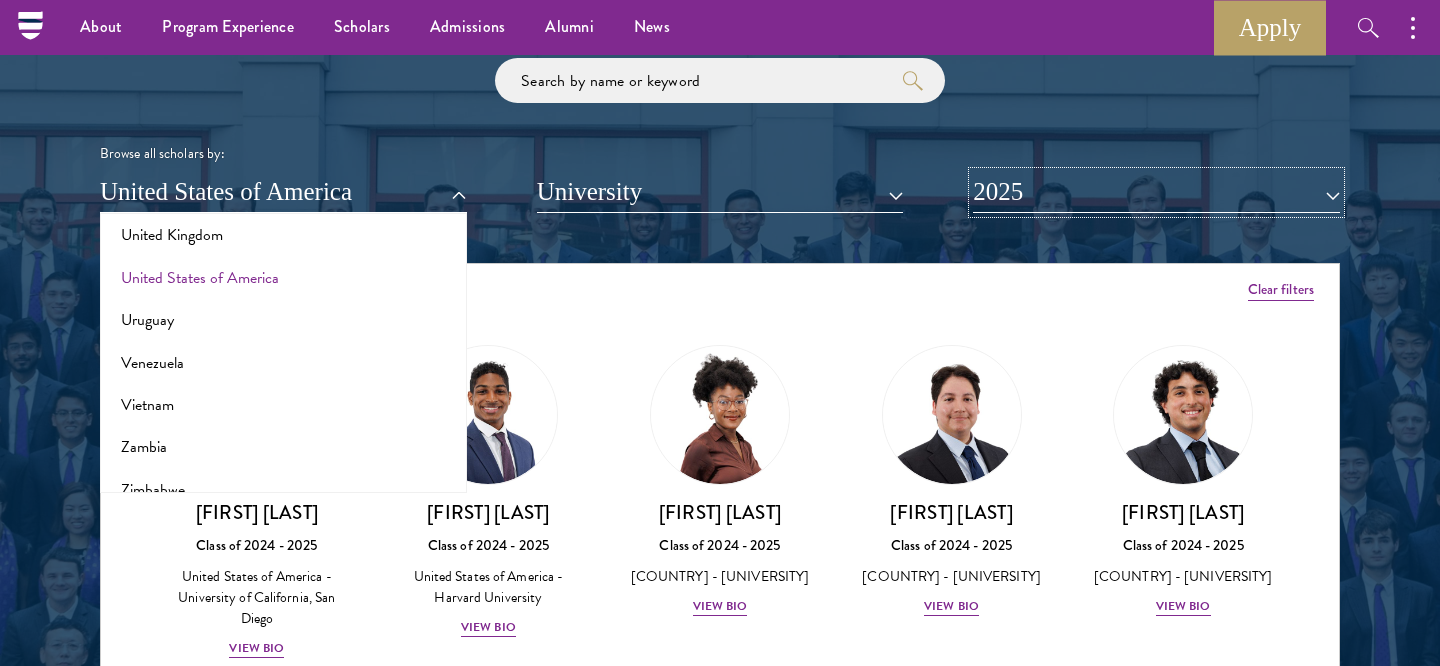 click on "2025" at bounding box center [1156, 192] 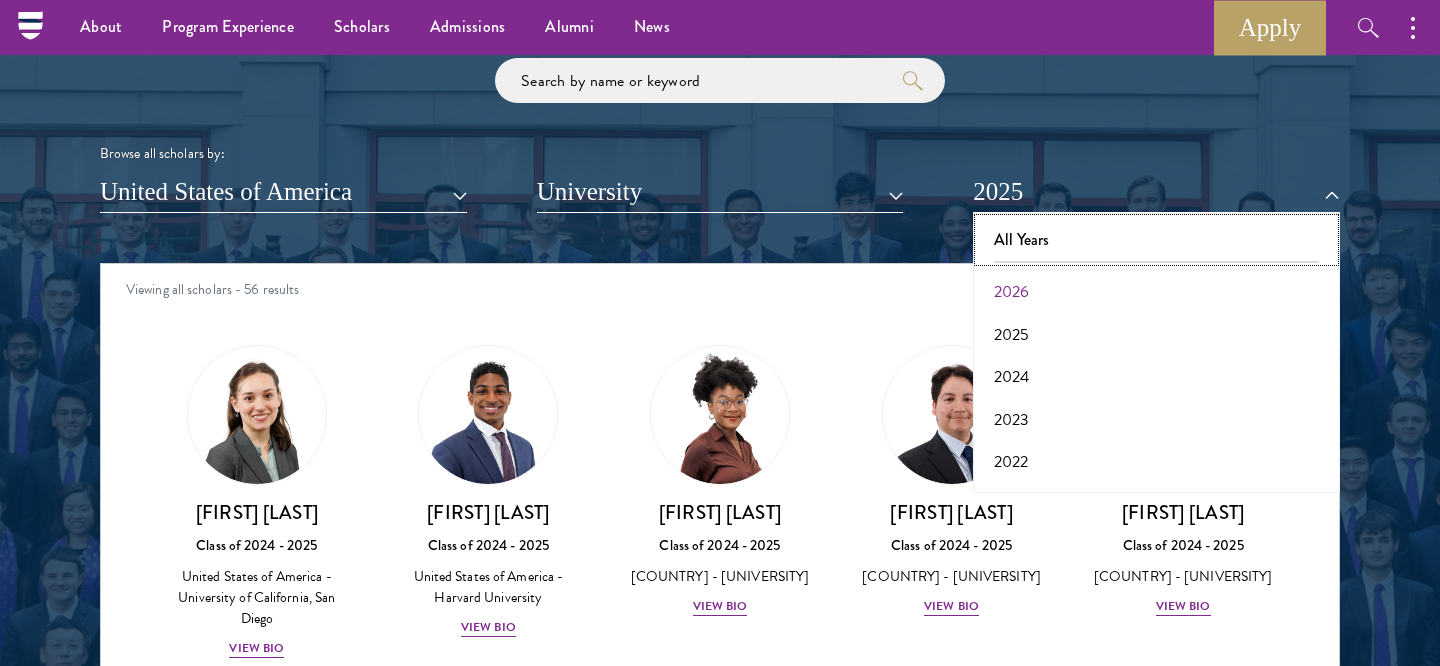 click on "All Years" at bounding box center [1156, 240] 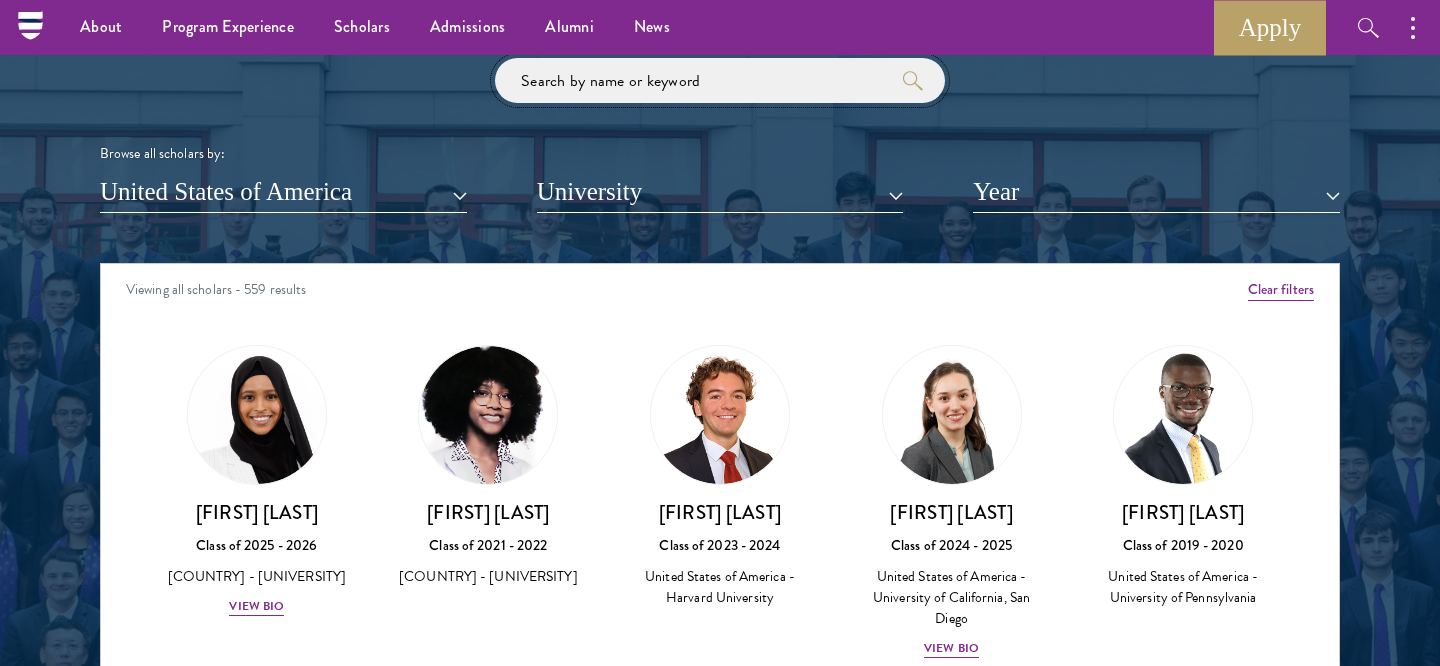 click at bounding box center [720, 80] 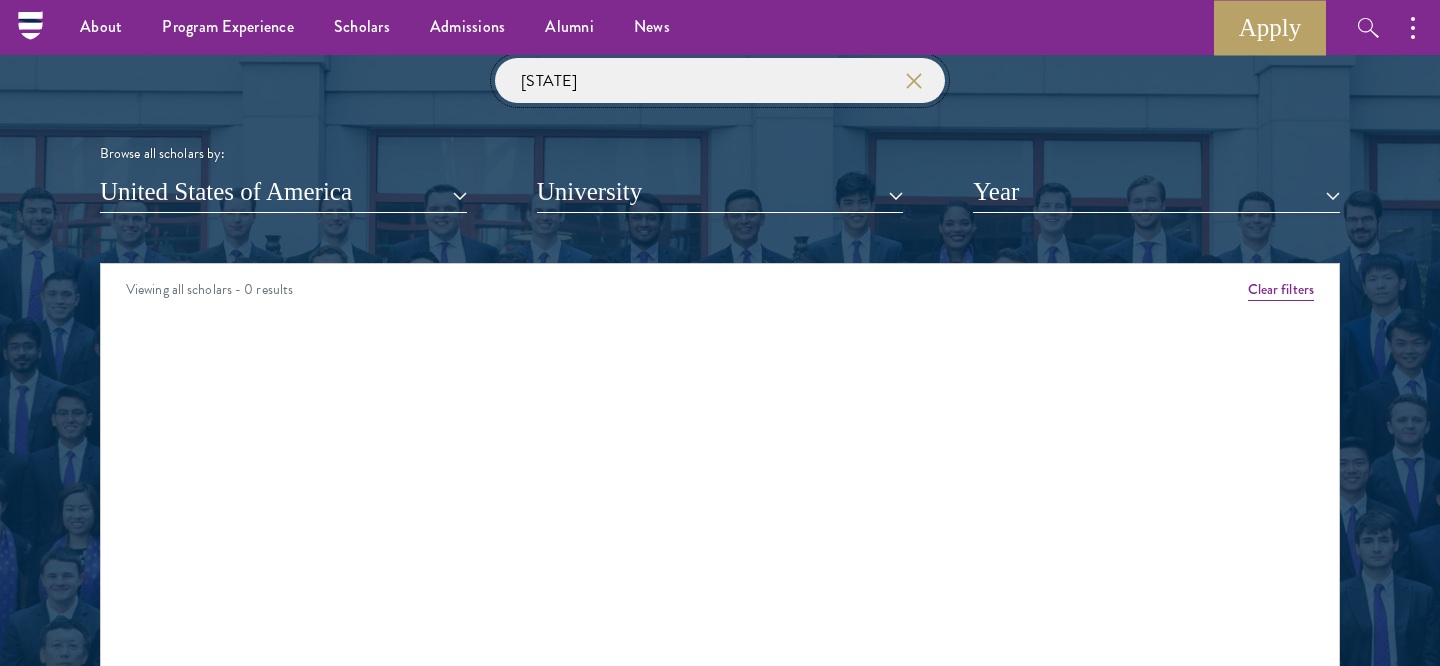 drag, startPoint x: 627, startPoint y: 86, endPoint x: 408, endPoint y: 59, distance: 220.65811 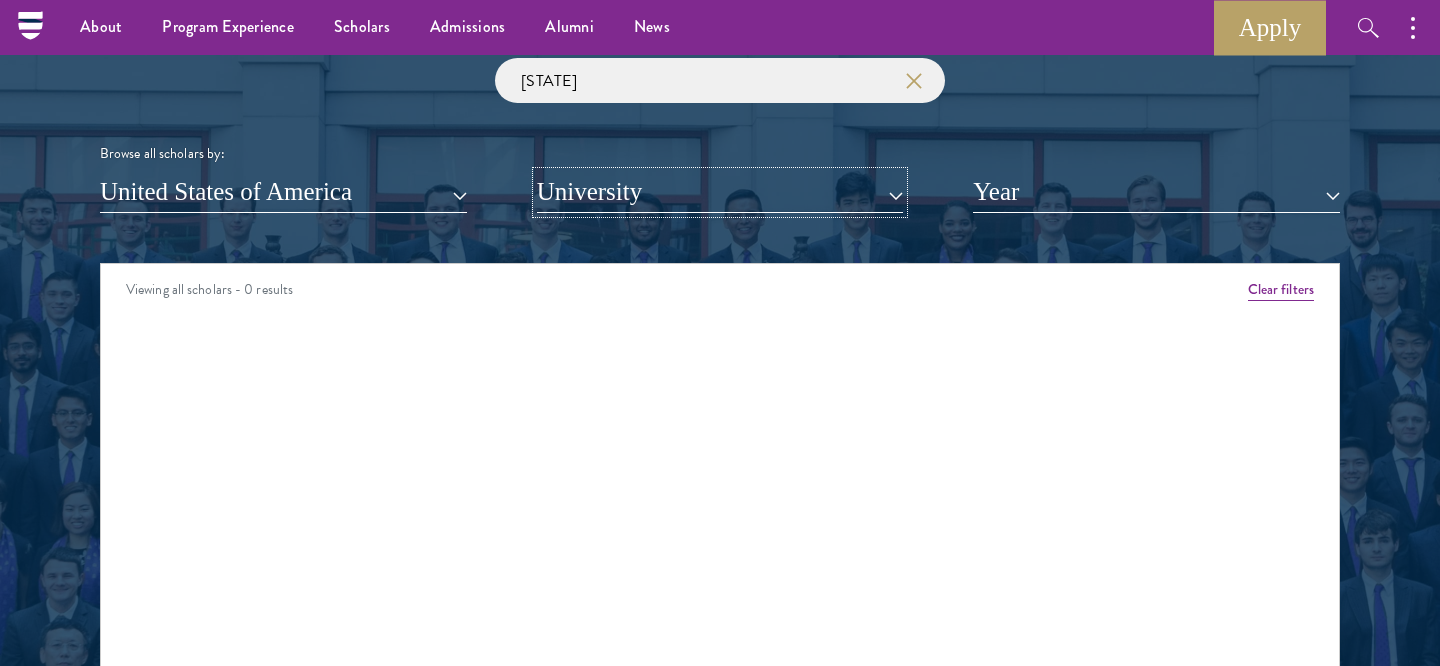 click on "University" at bounding box center [720, 192] 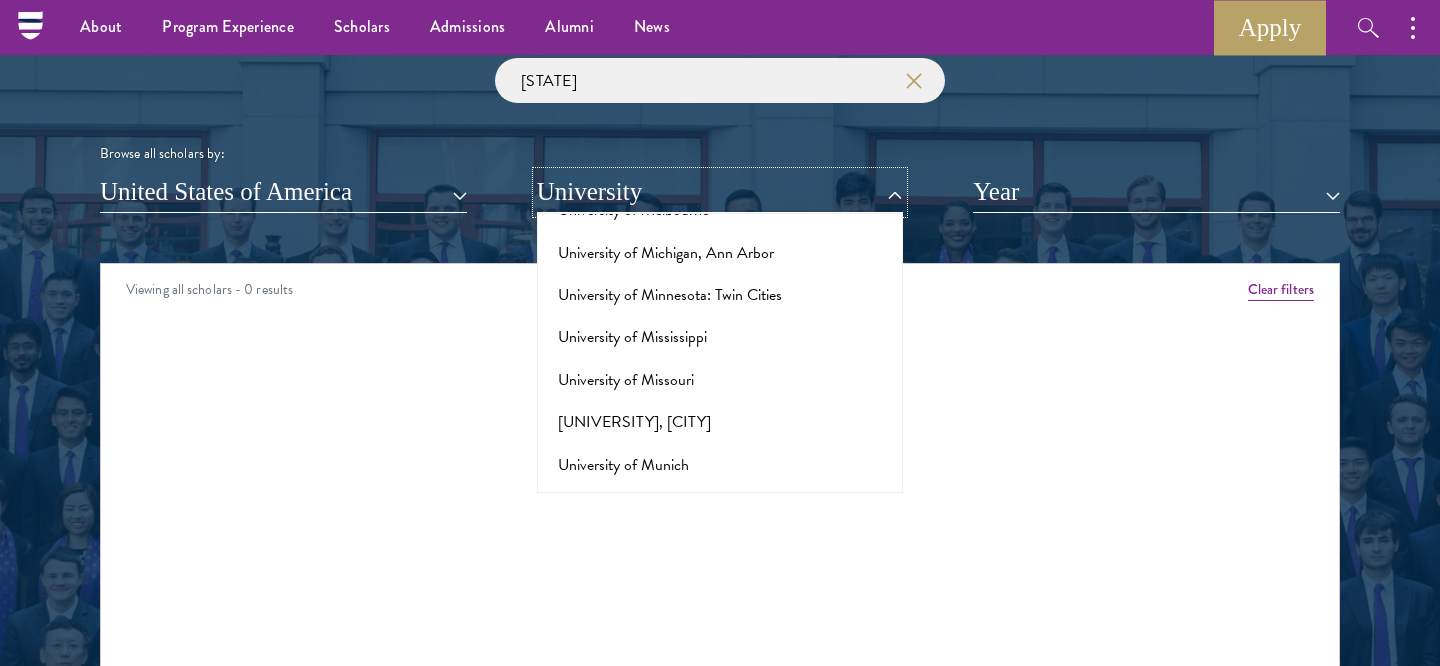 scroll, scrollTop: 16655, scrollLeft: 0, axis: vertical 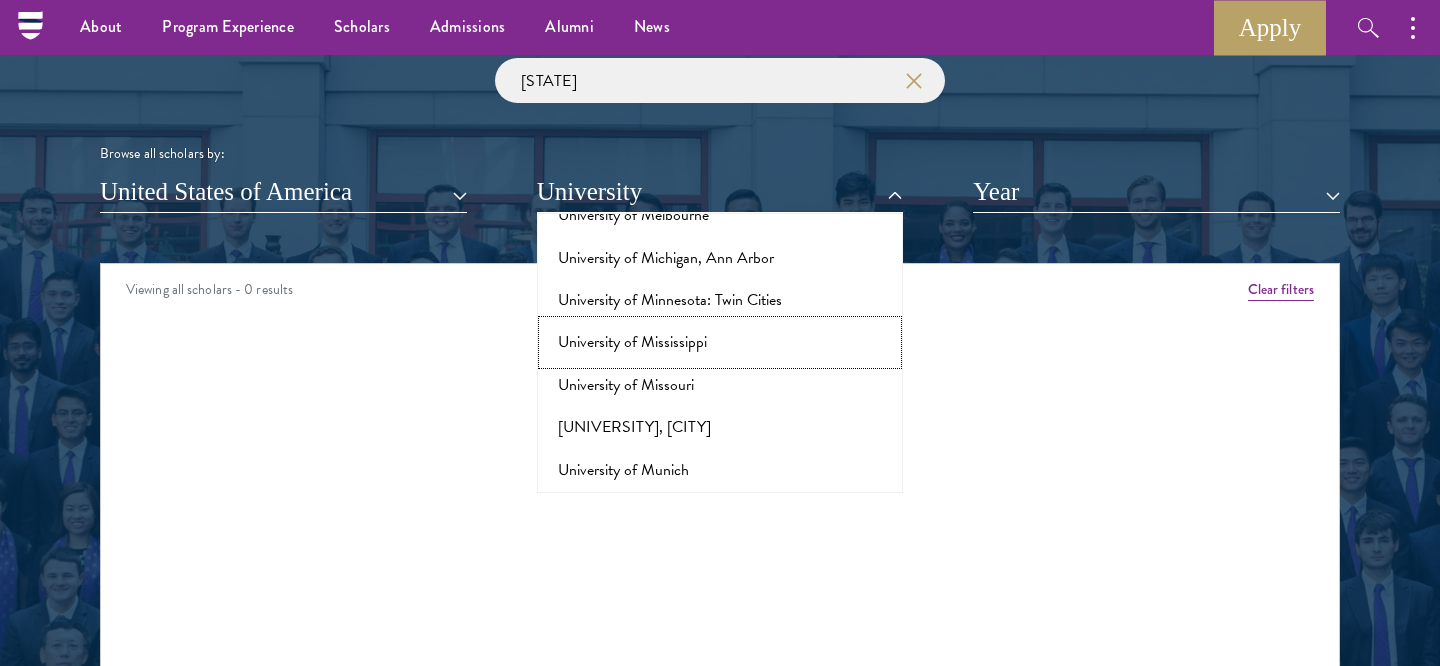 click on "University of Mississippi" at bounding box center [720, 342] 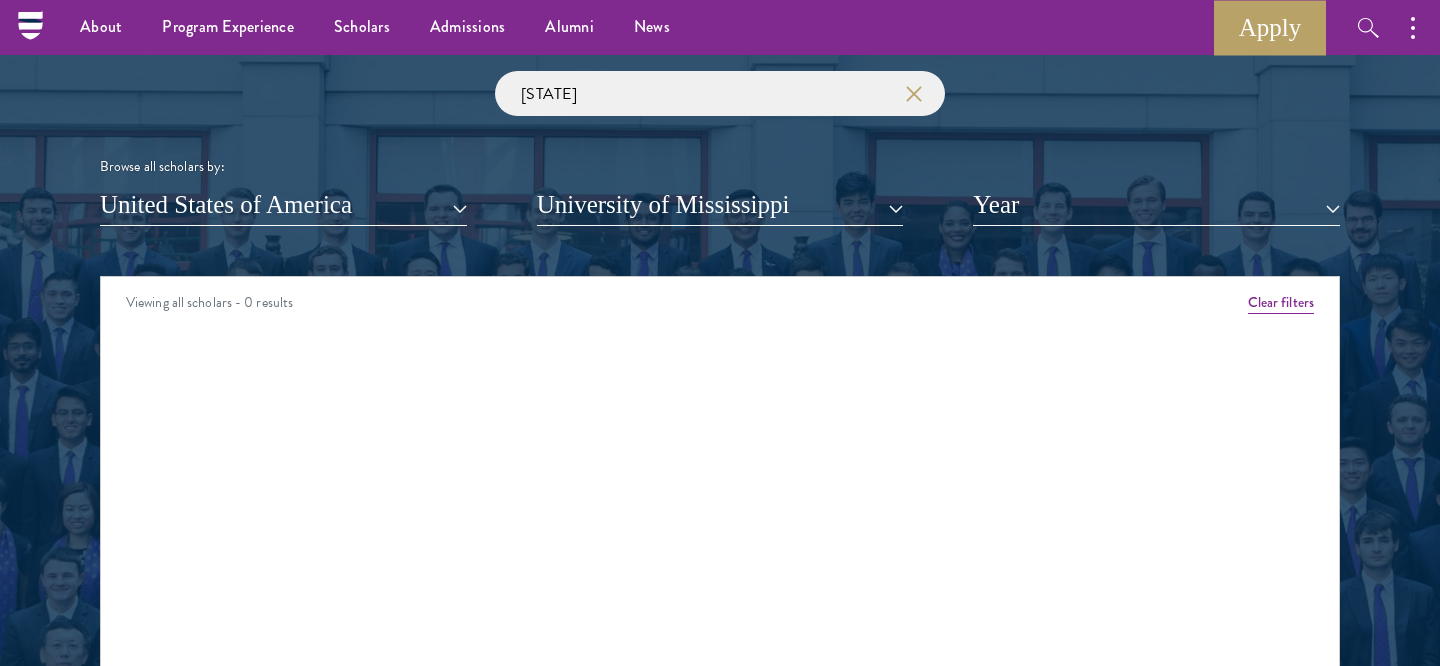 scroll, scrollTop: 2370, scrollLeft: 0, axis: vertical 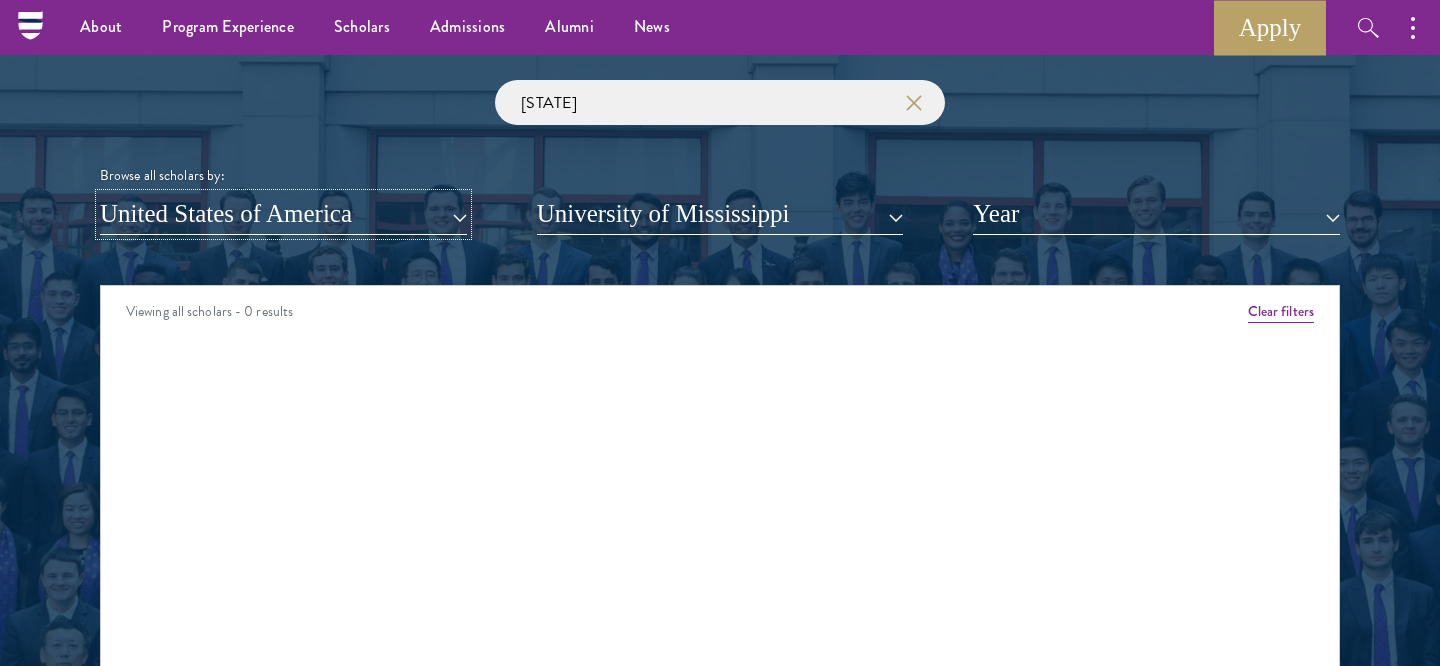 click on "United States of America" at bounding box center (283, 214) 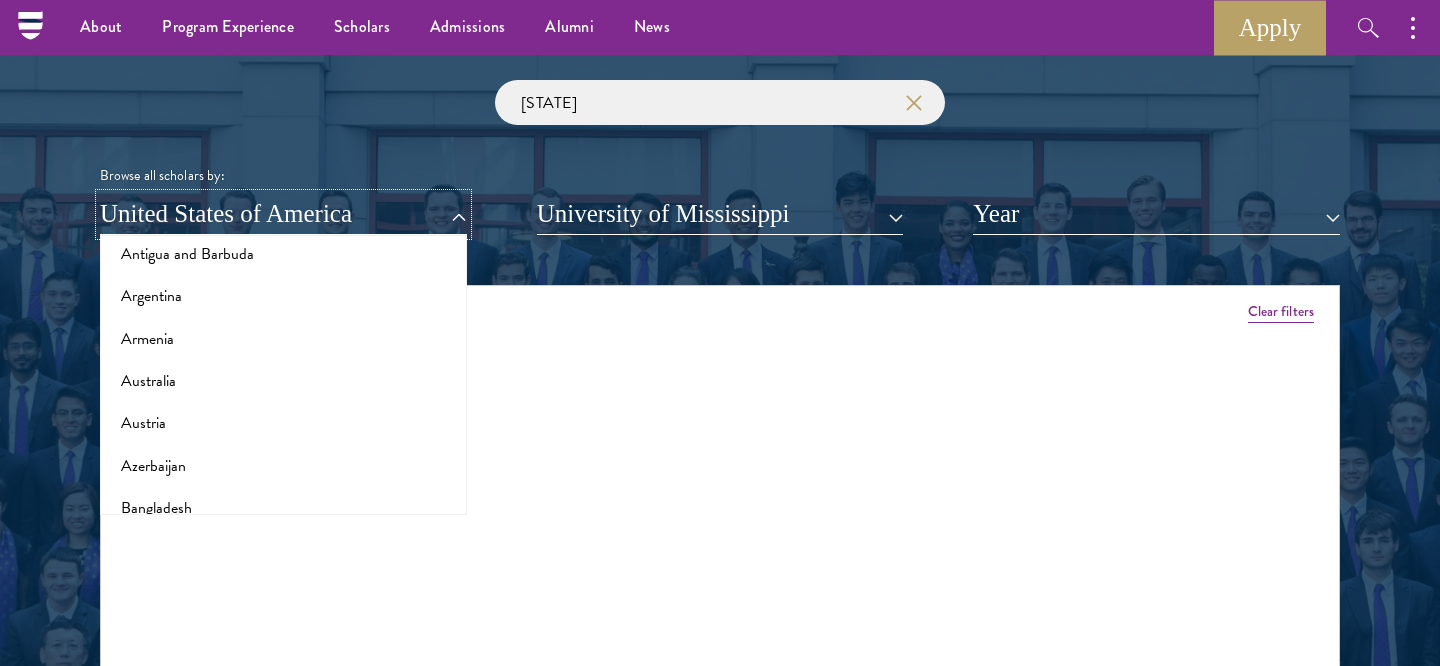 scroll, scrollTop: 0, scrollLeft: 0, axis: both 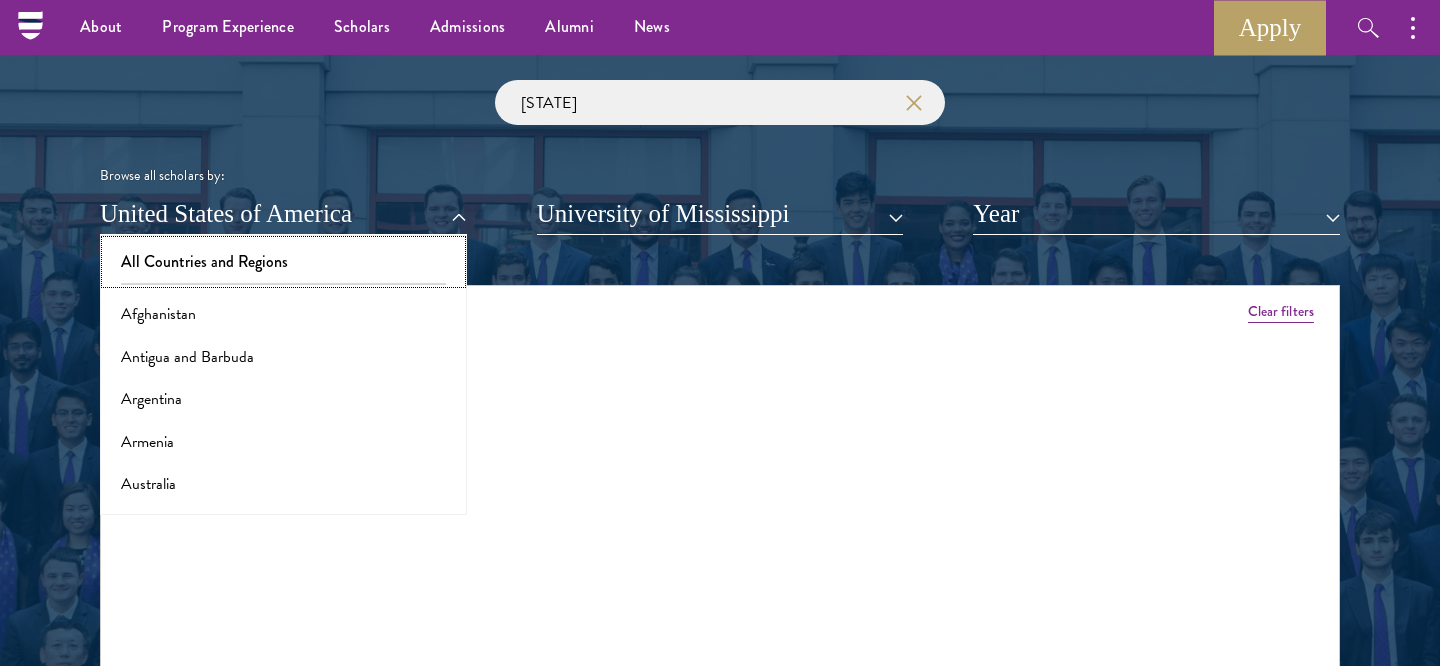 click on "All Countries and Regions" at bounding box center [283, 262] 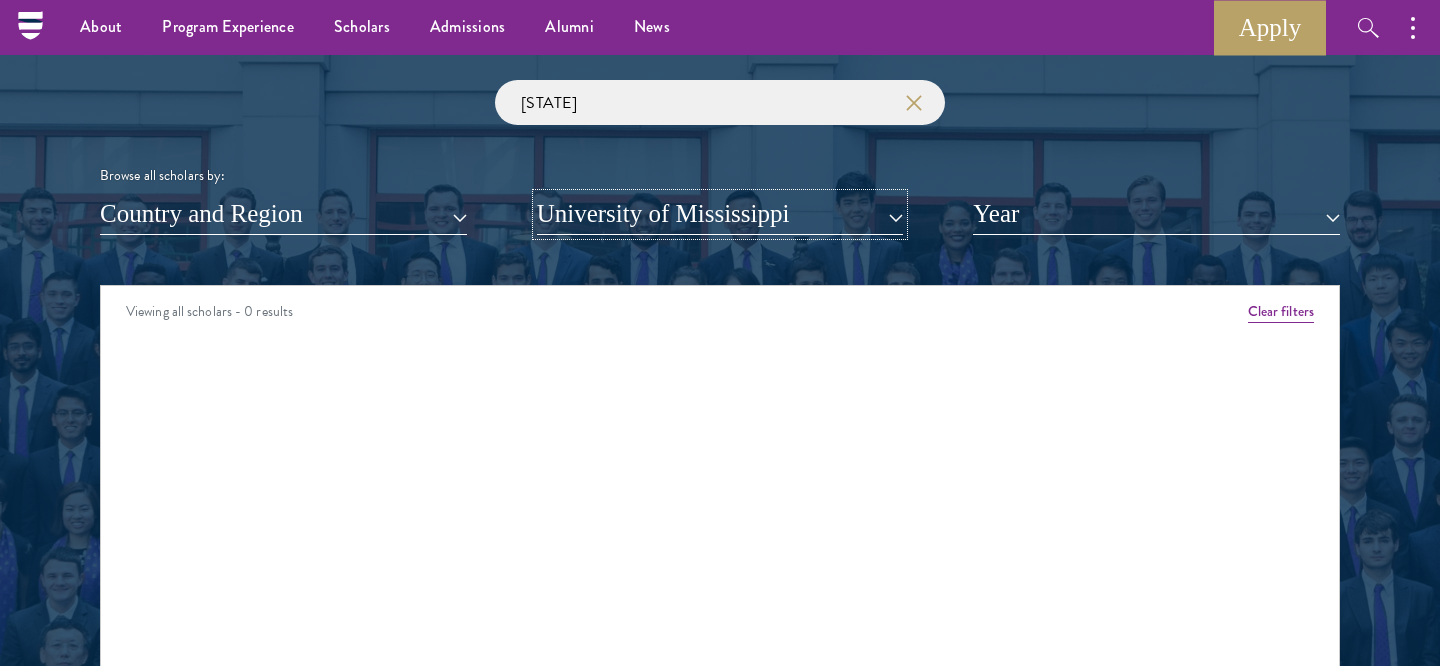 click on "University of Mississippi" at bounding box center (720, 214) 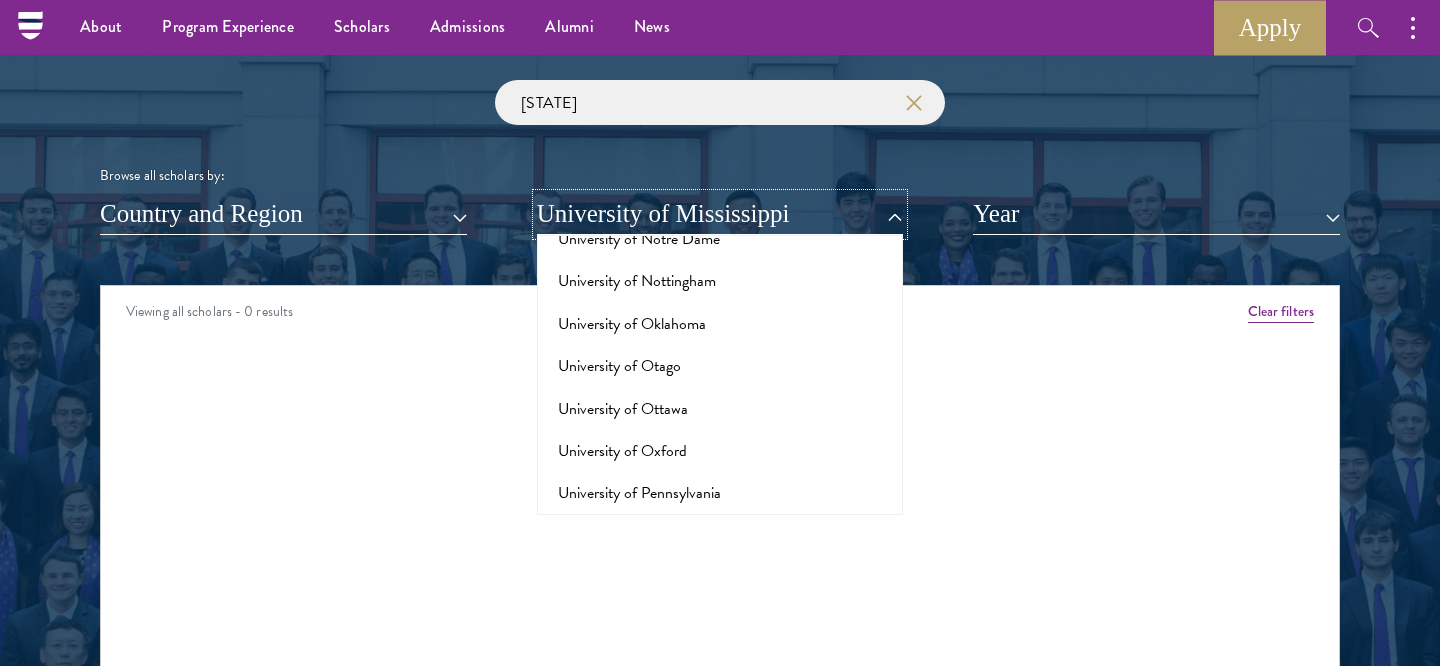 scroll, scrollTop: 17336, scrollLeft: 0, axis: vertical 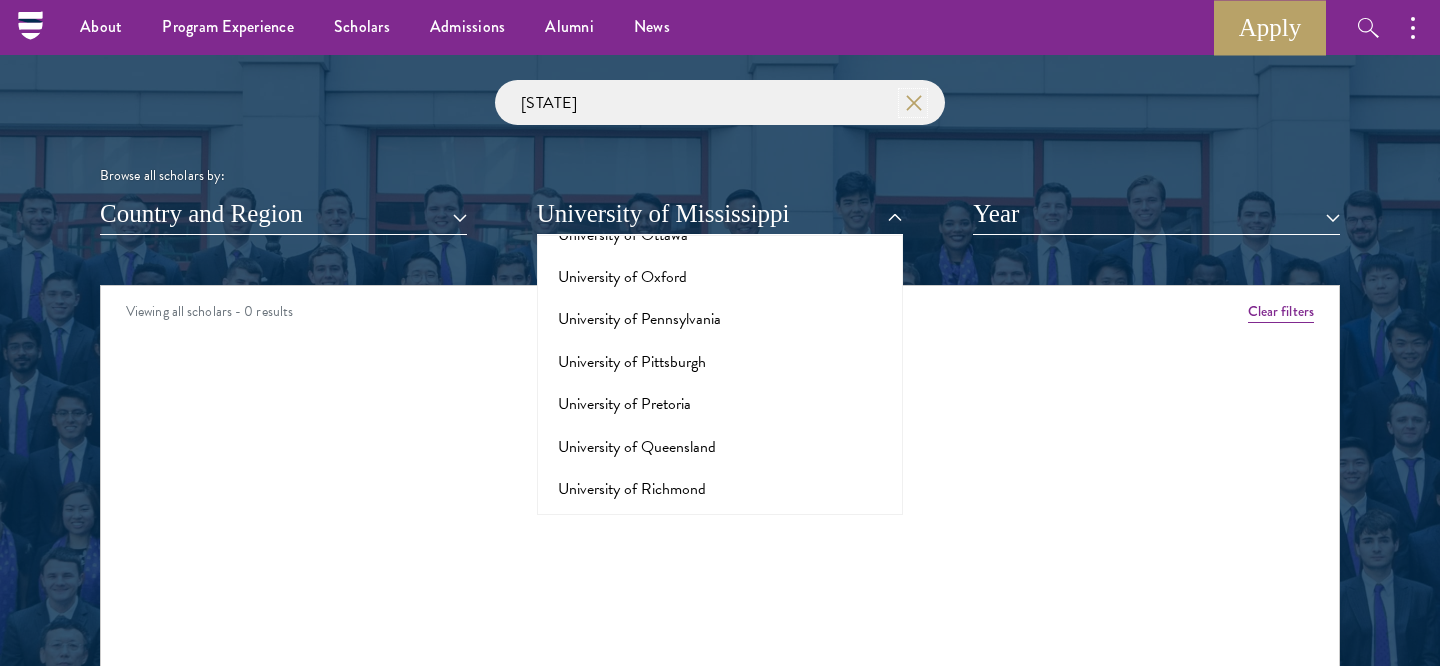 click at bounding box center (913, 102) 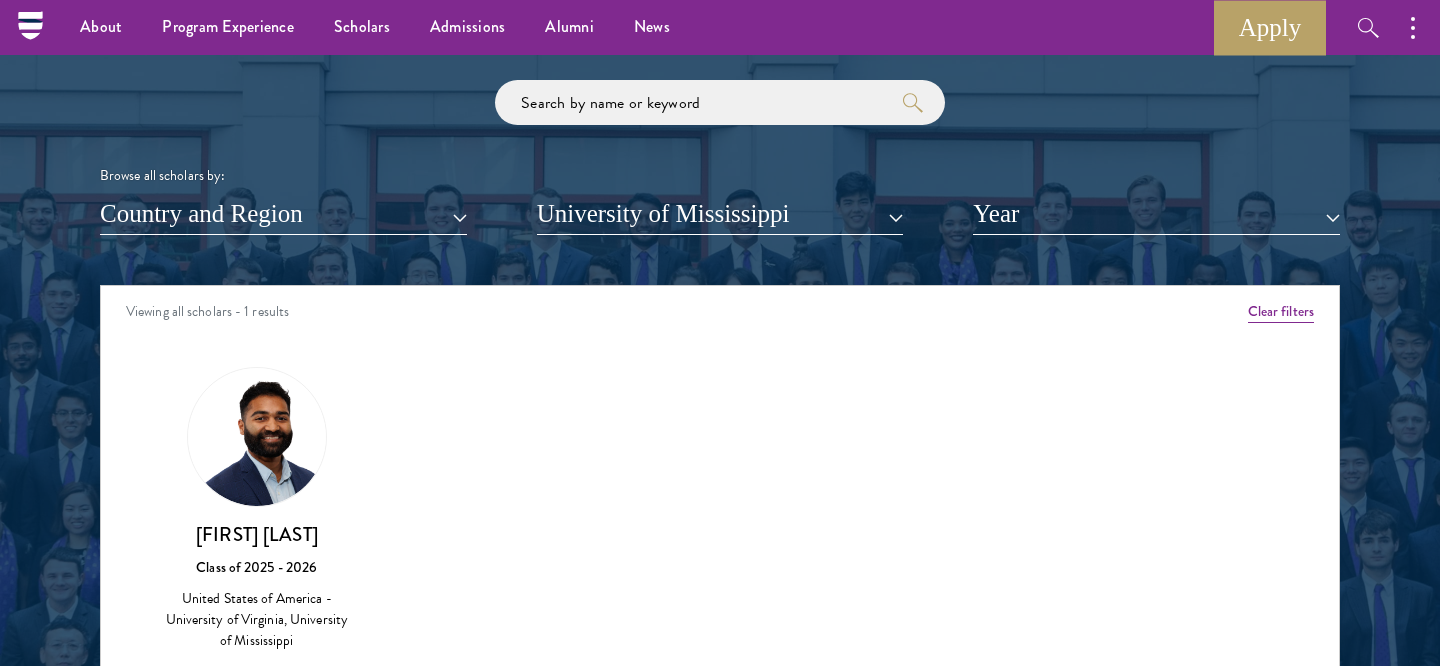 click on "Scholar Directory
Congratulations and welcome to the
Schwarzman Scholars Class of 2026!
Browse all scholars by:
Country and Region
All Countries and Regions
Afghanistan
Antigua and Barbuda
Argentina
Armenia
Australia
Austria
Azerbaijan
Bangladesh
Belarus
Benin
Bosnia and Herzegovina
Botswana
Brazil
Burkina Faso
Burundi
Cameroon
Canada
Chile
China
Colombia
Cote D'Ivoire
Croatia
Denmark Ecuador Egypt" at bounding box center [720, 376] 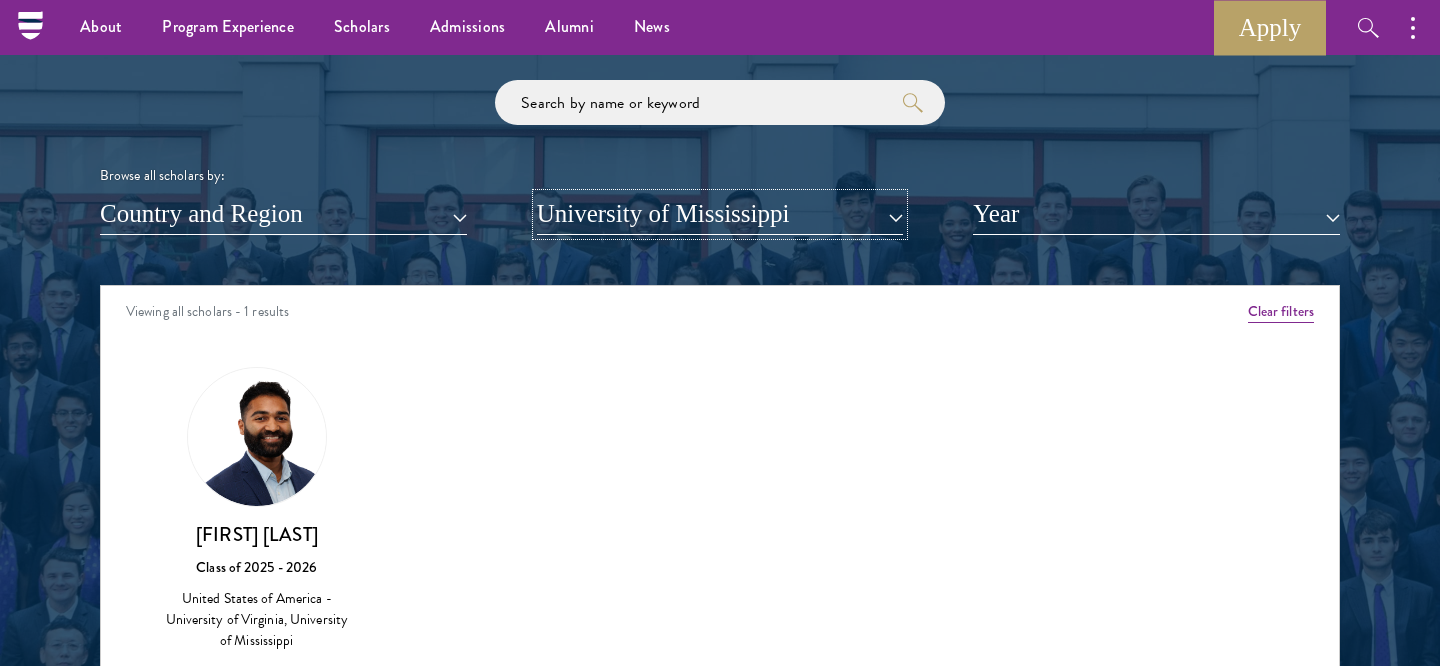 click on "University of Mississippi" at bounding box center [720, 214] 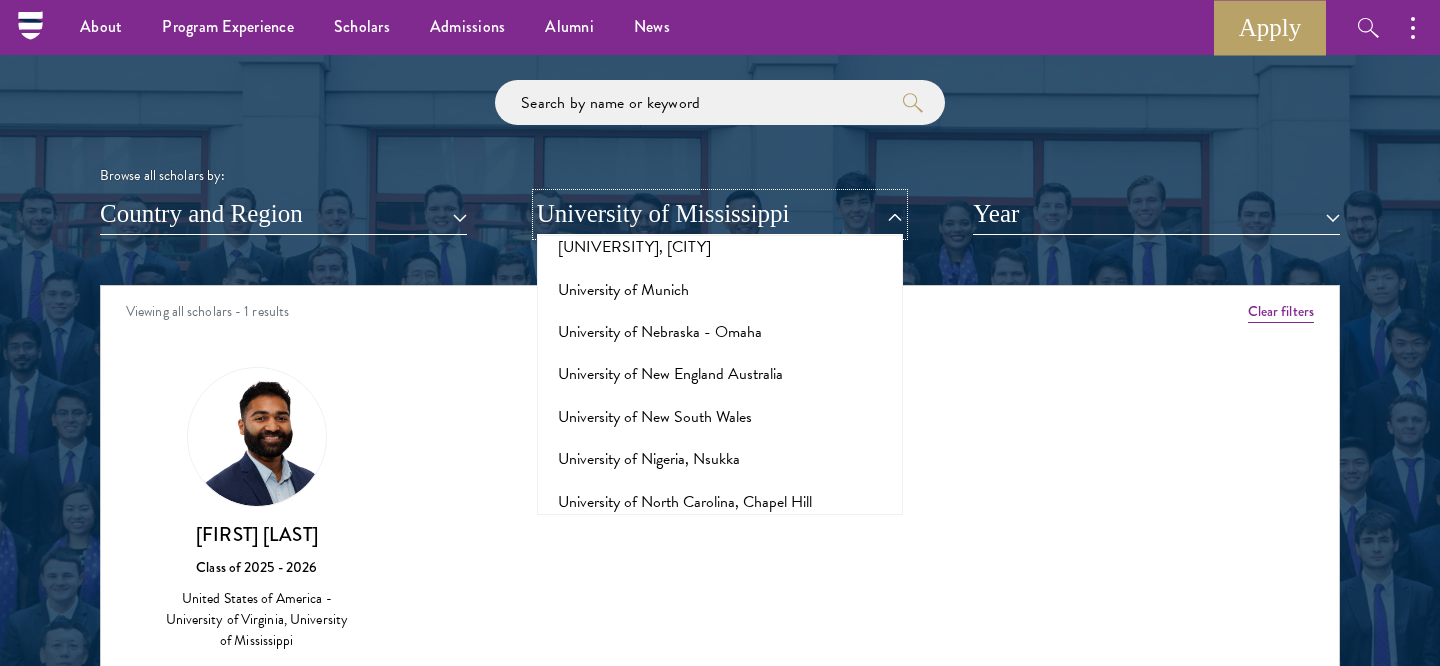 scroll, scrollTop: 16858, scrollLeft: 0, axis: vertical 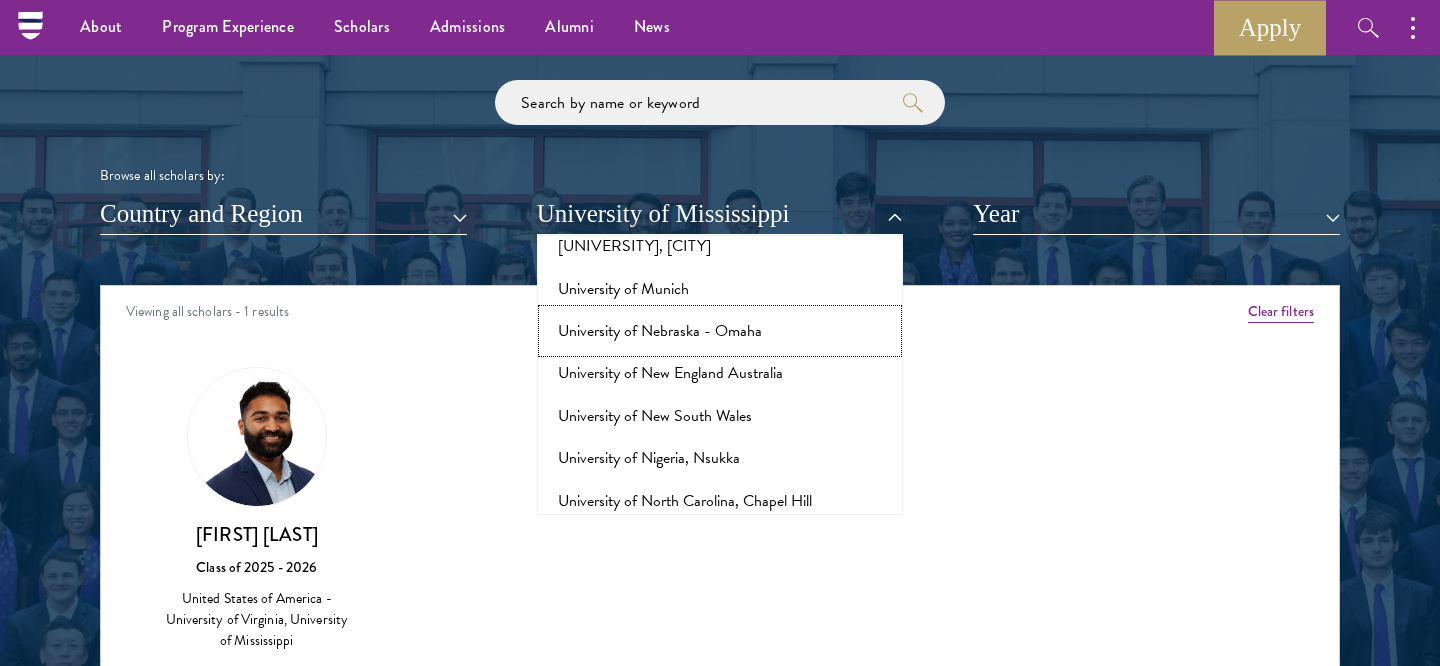 click on "University of Nebraska - Omaha" at bounding box center [720, 331] 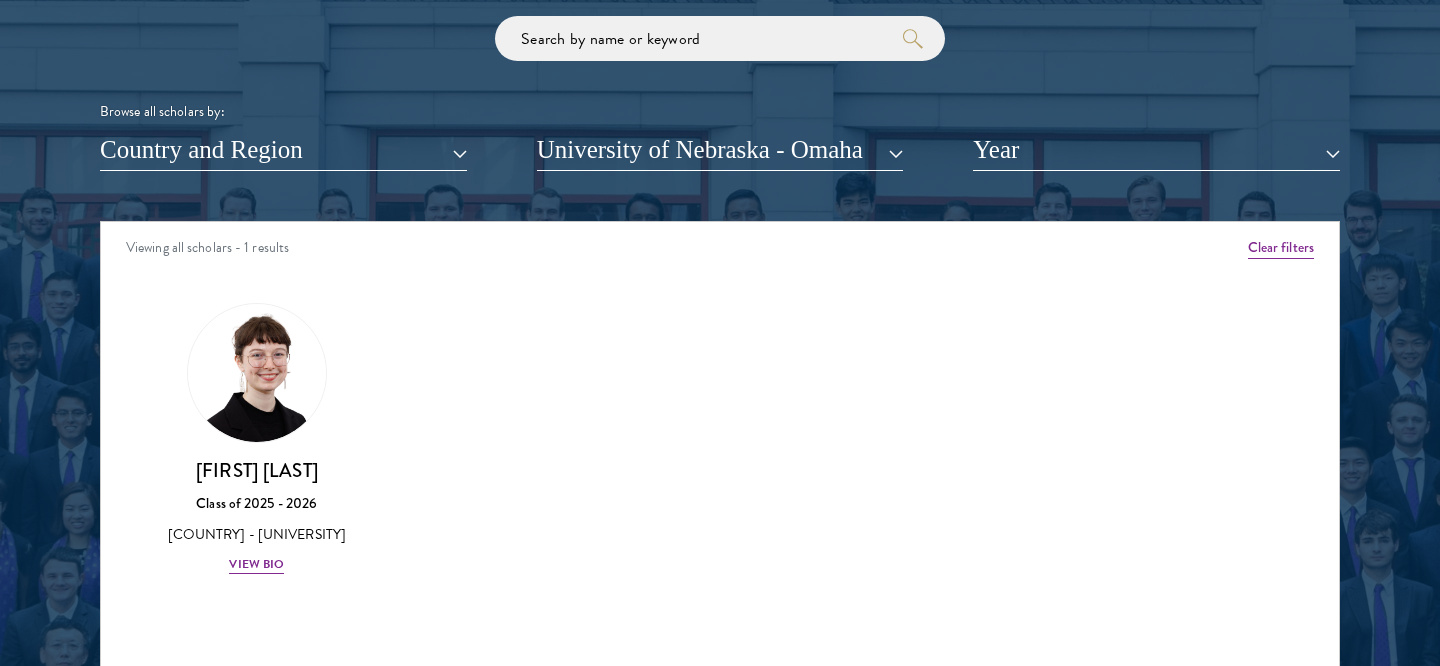 scroll, scrollTop: 2444, scrollLeft: 0, axis: vertical 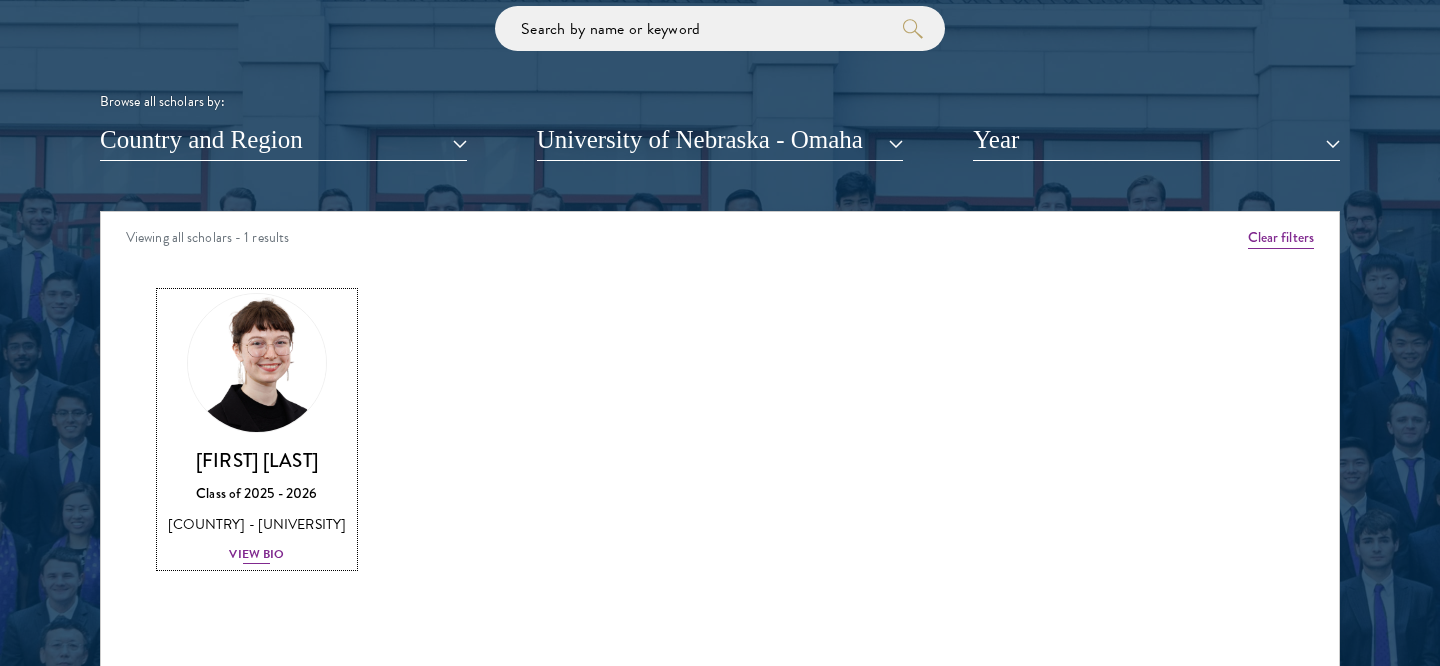 click on "View Bio" at bounding box center [256, 554] 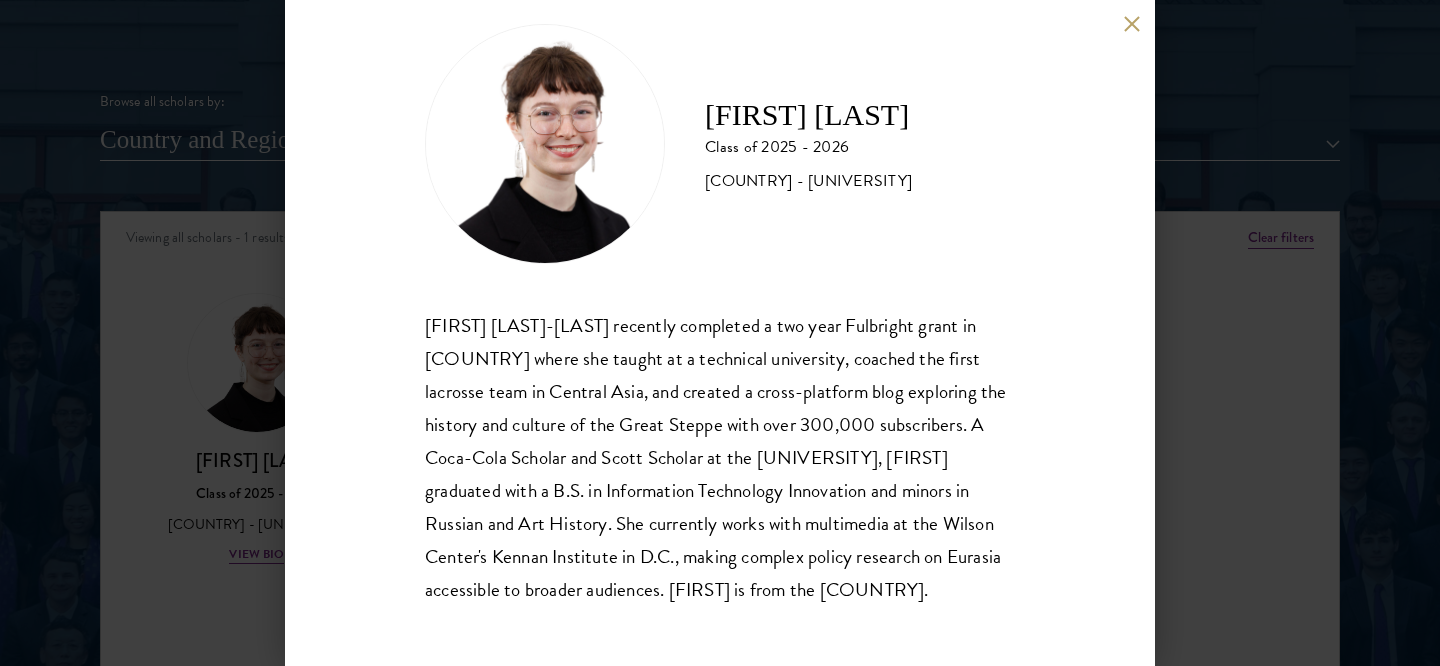 scroll, scrollTop: 0, scrollLeft: 0, axis: both 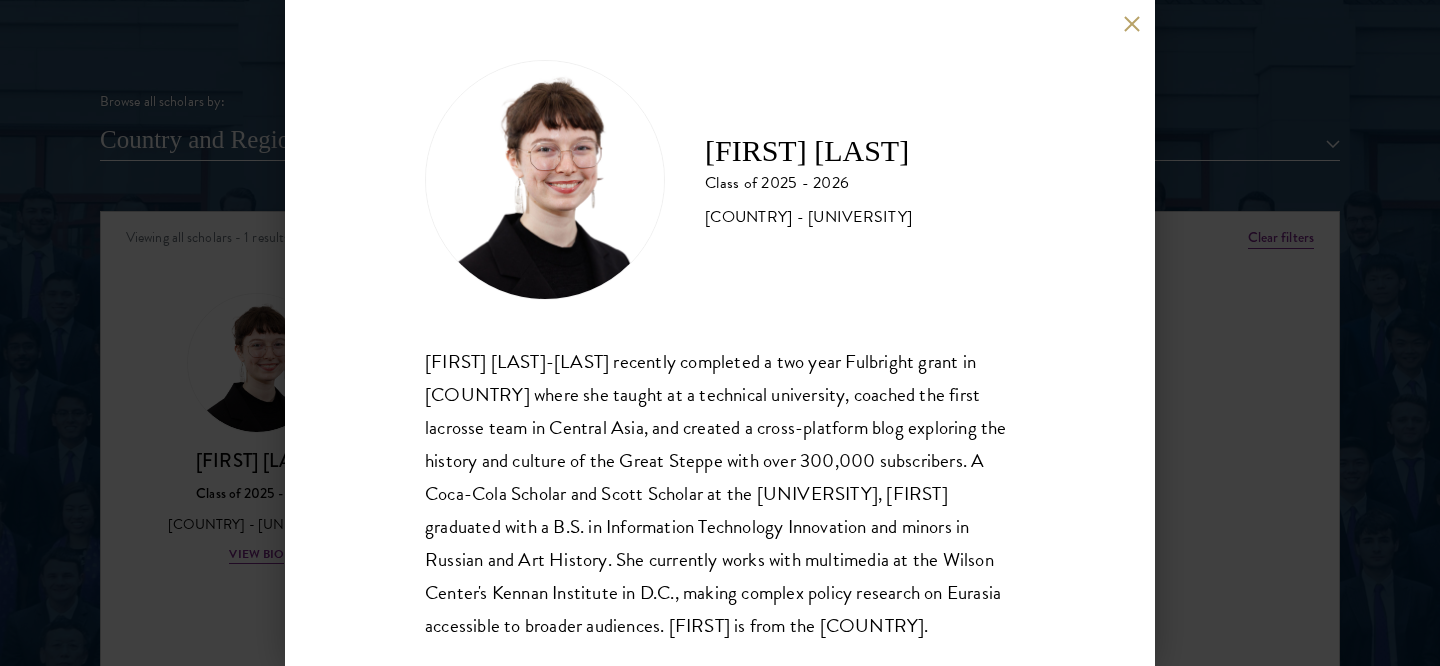 click at bounding box center (1131, 23) 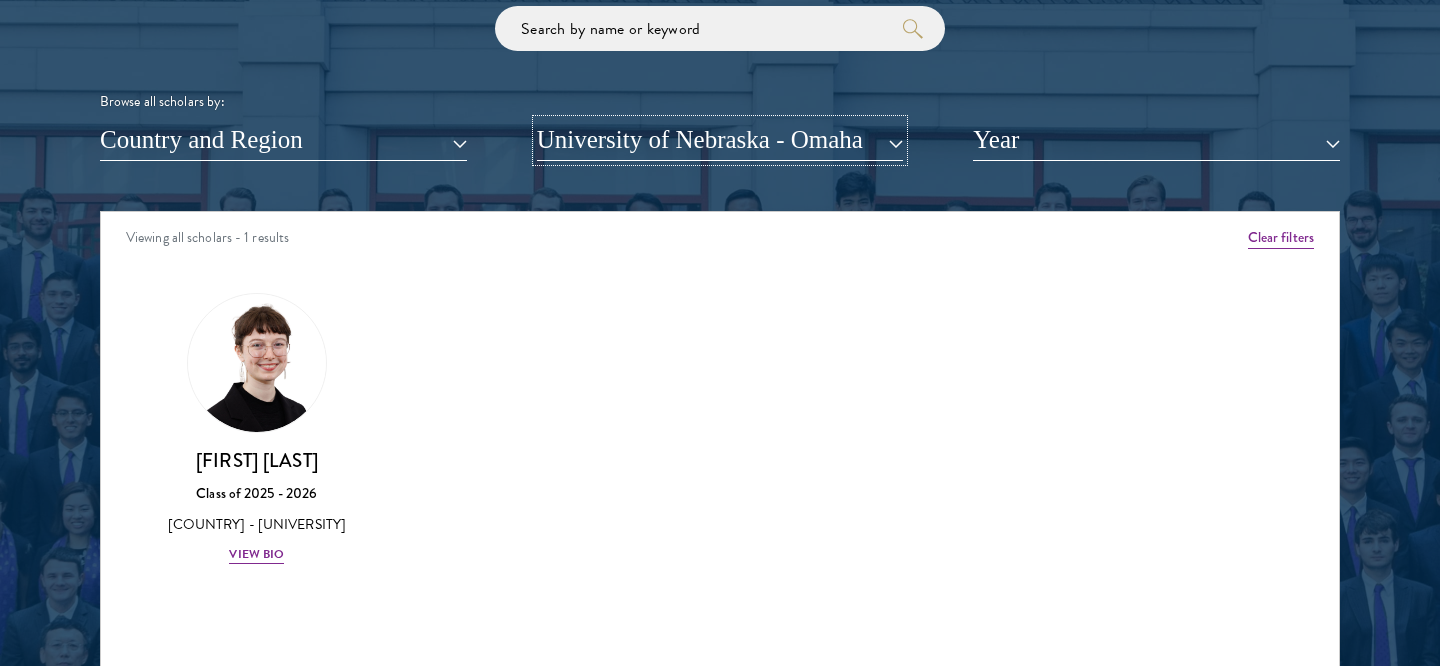 click on "University of Nebraska - Omaha" at bounding box center [720, 140] 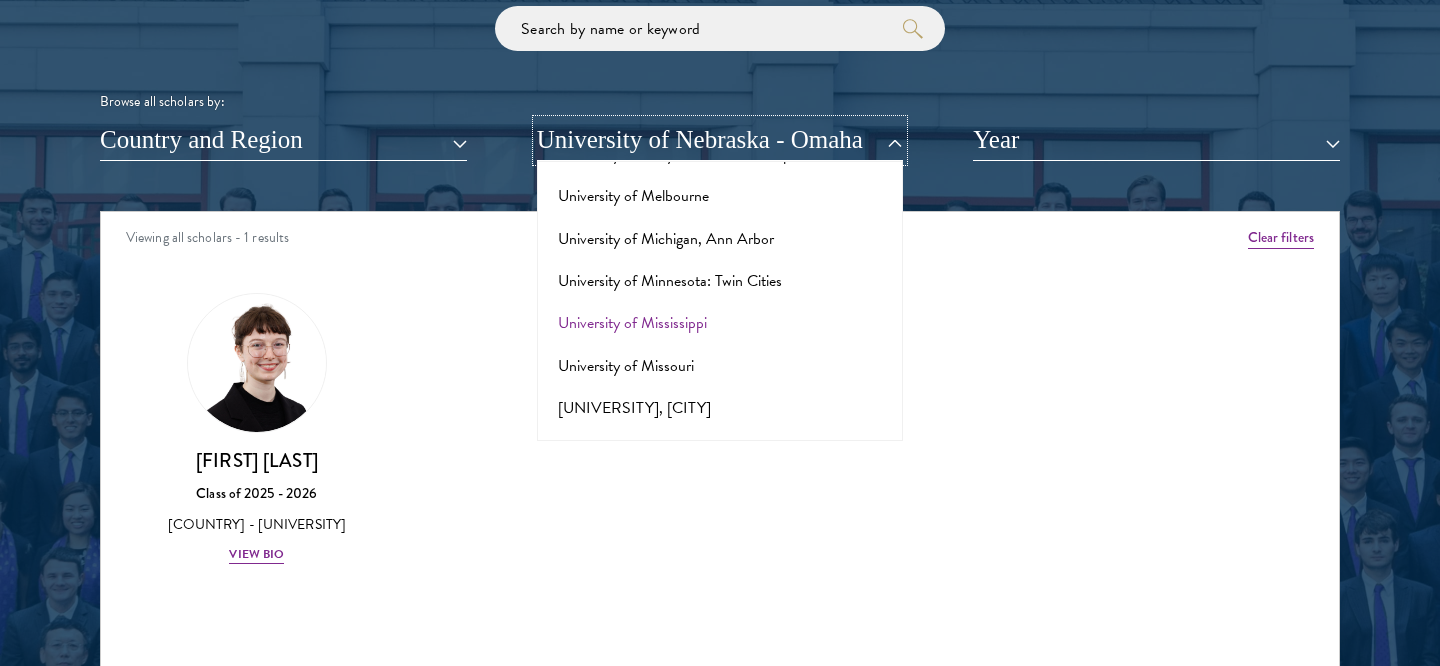 scroll, scrollTop: 16620, scrollLeft: 0, axis: vertical 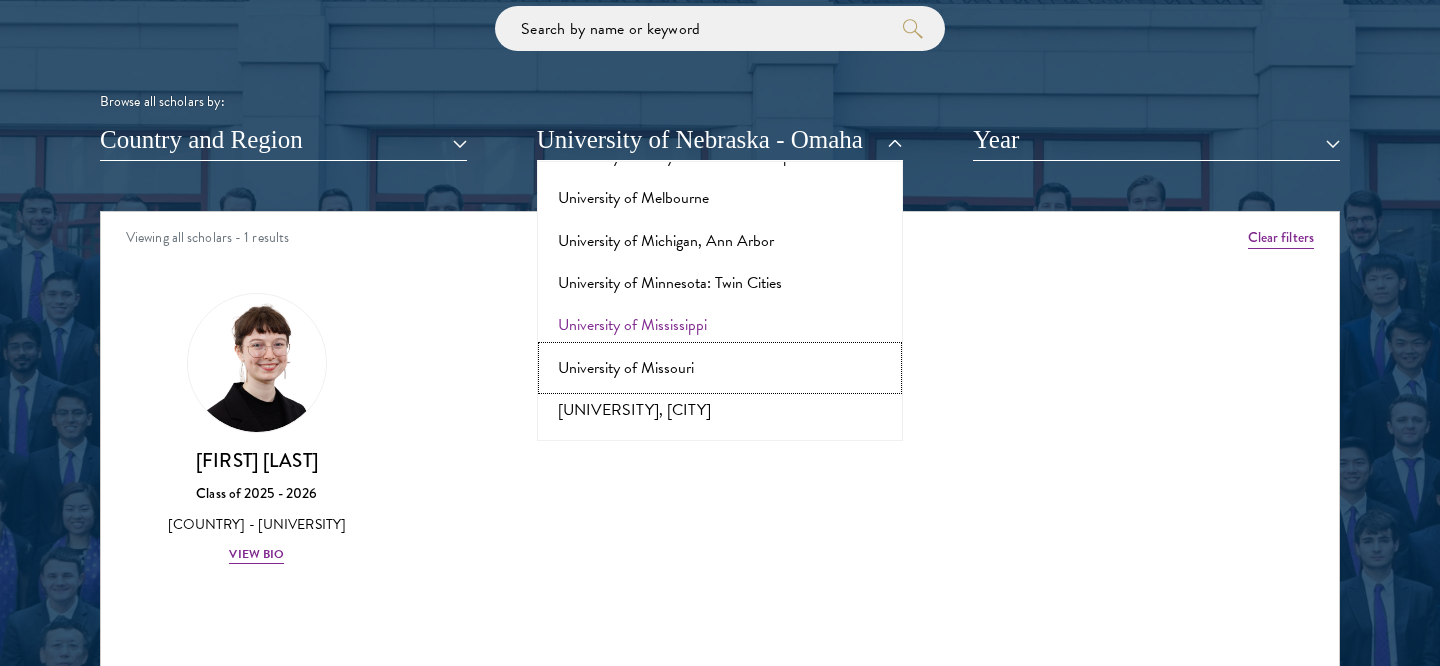 click on "University of Missouri" at bounding box center [720, 368] 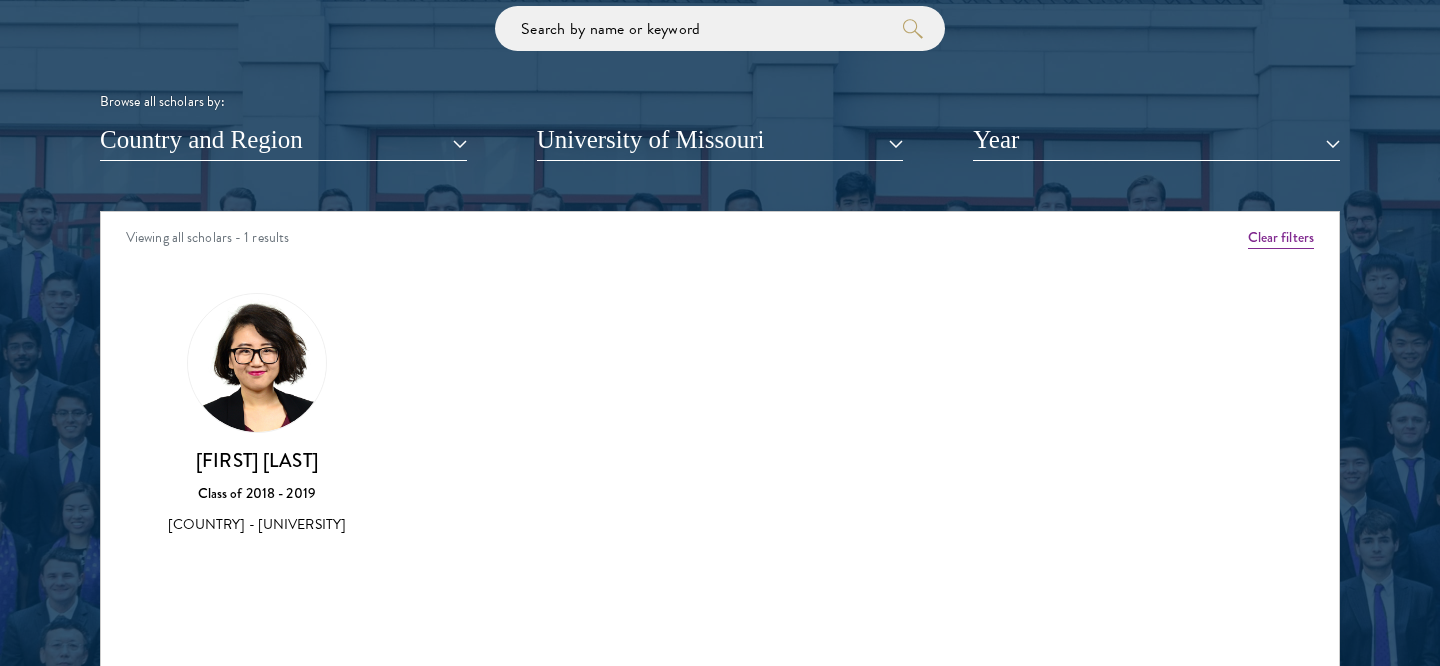 click on "Scholar Directory
Congratulations and welcome to the
Schwarzman Scholars Class of 2026!
Browse all scholars by:
Country and Region
All Countries and Regions
Afghanistan
Antigua and Barbuda
Argentina
Armenia
Australia
Austria
Azerbaijan
Bangladesh
Belarus
Benin
Bosnia and Herzegovina
Botswana
Brazil
Burkina Faso
Burundi
Cameroon
Canada
Chile
China
Colombia
Cote D'Ivoire
Croatia
Denmark Ecuador Egypt" at bounding box center (720, 302) 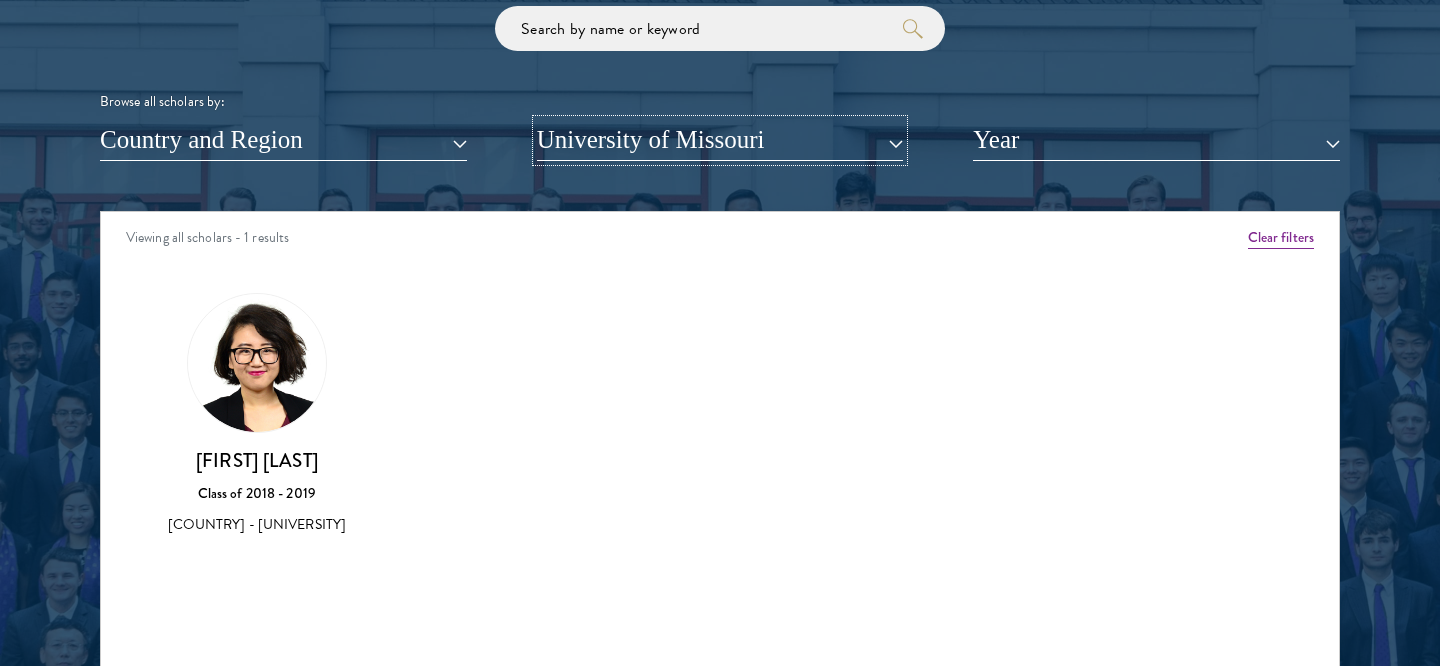 click on "University of Missouri" at bounding box center [720, 140] 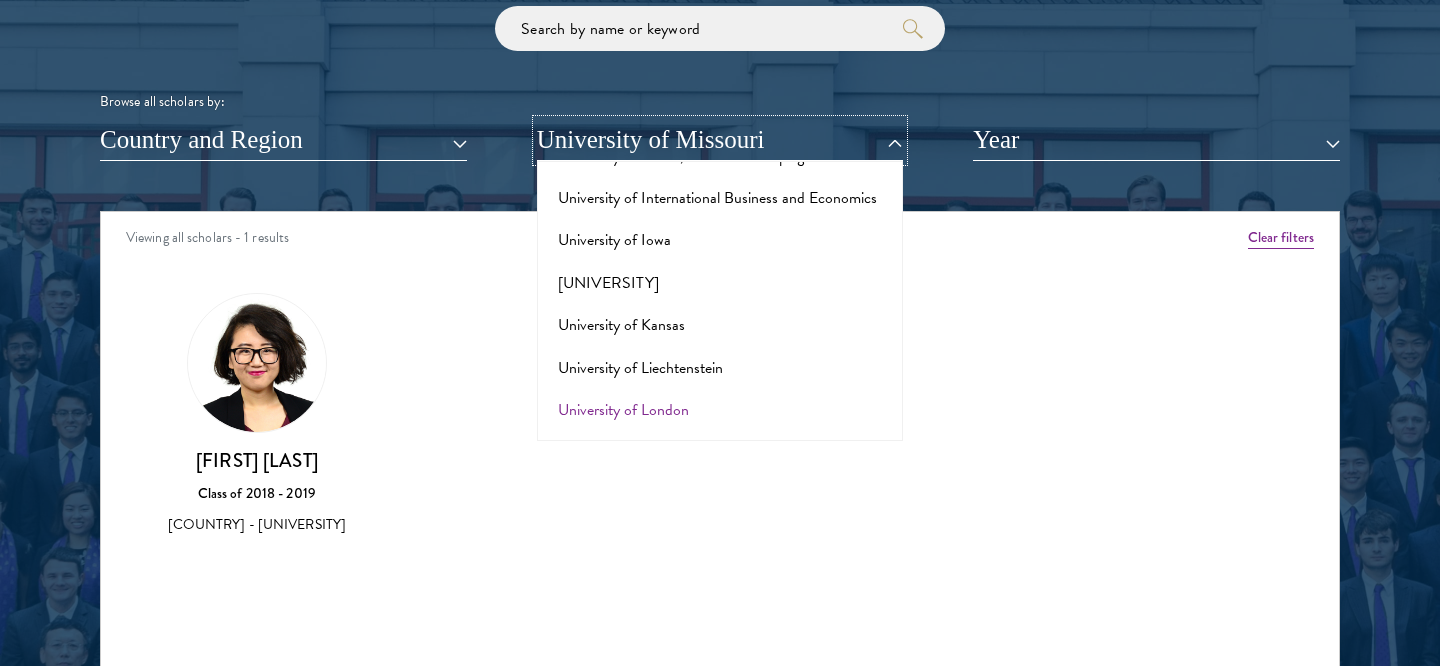 scroll, scrollTop: 16146, scrollLeft: 0, axis: vertical 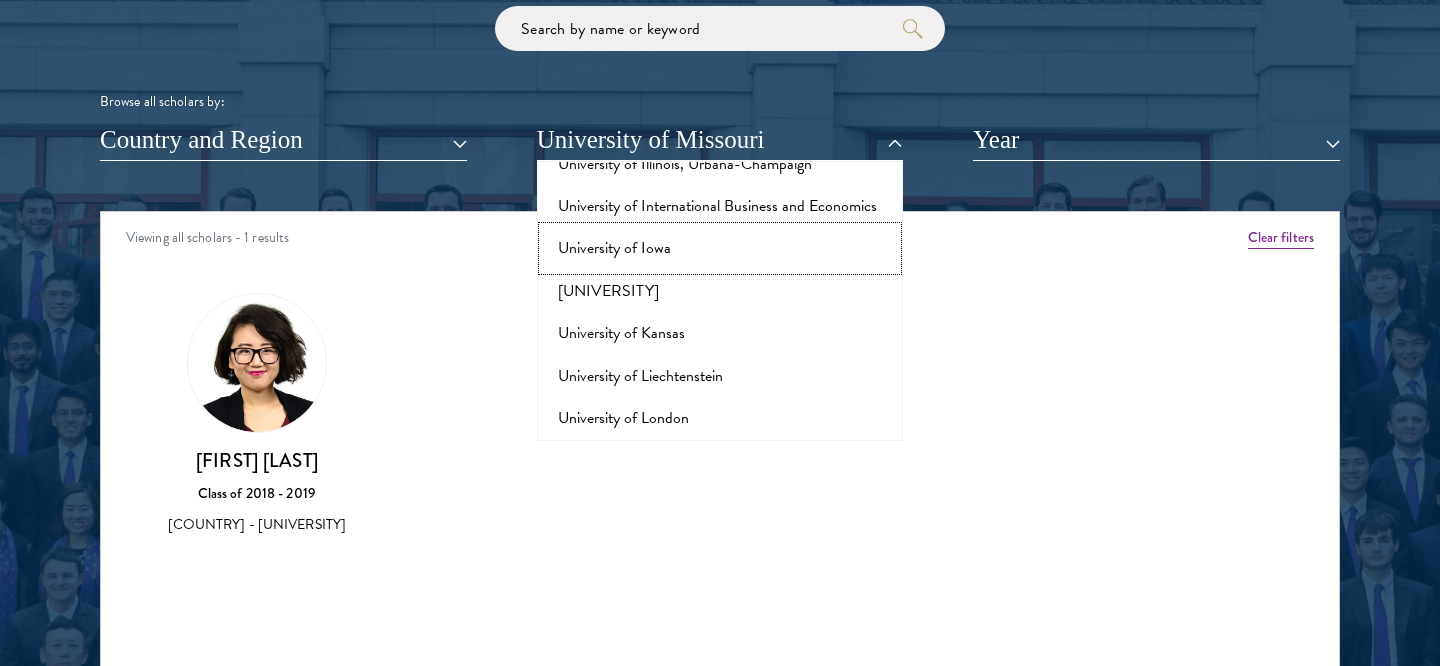 click on "University of Iowa" at bounding box center [720, 248] 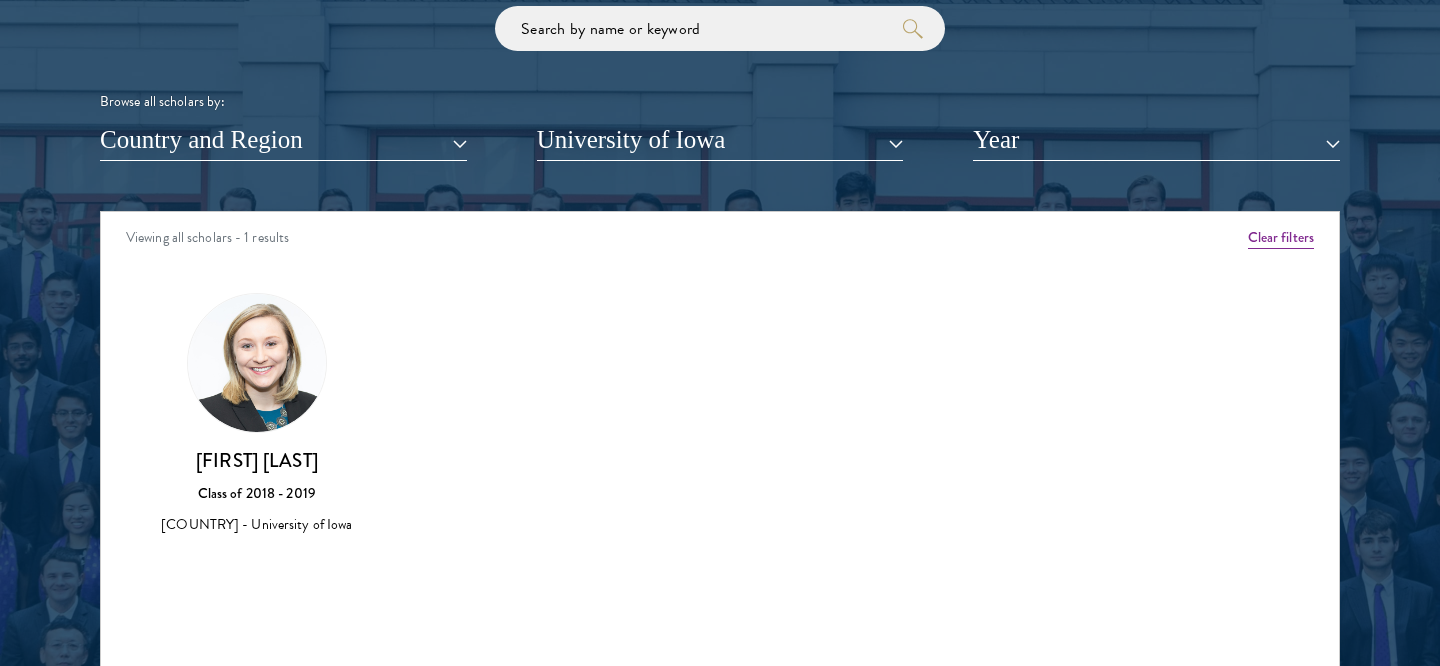 click at bounding box center [0, 0] 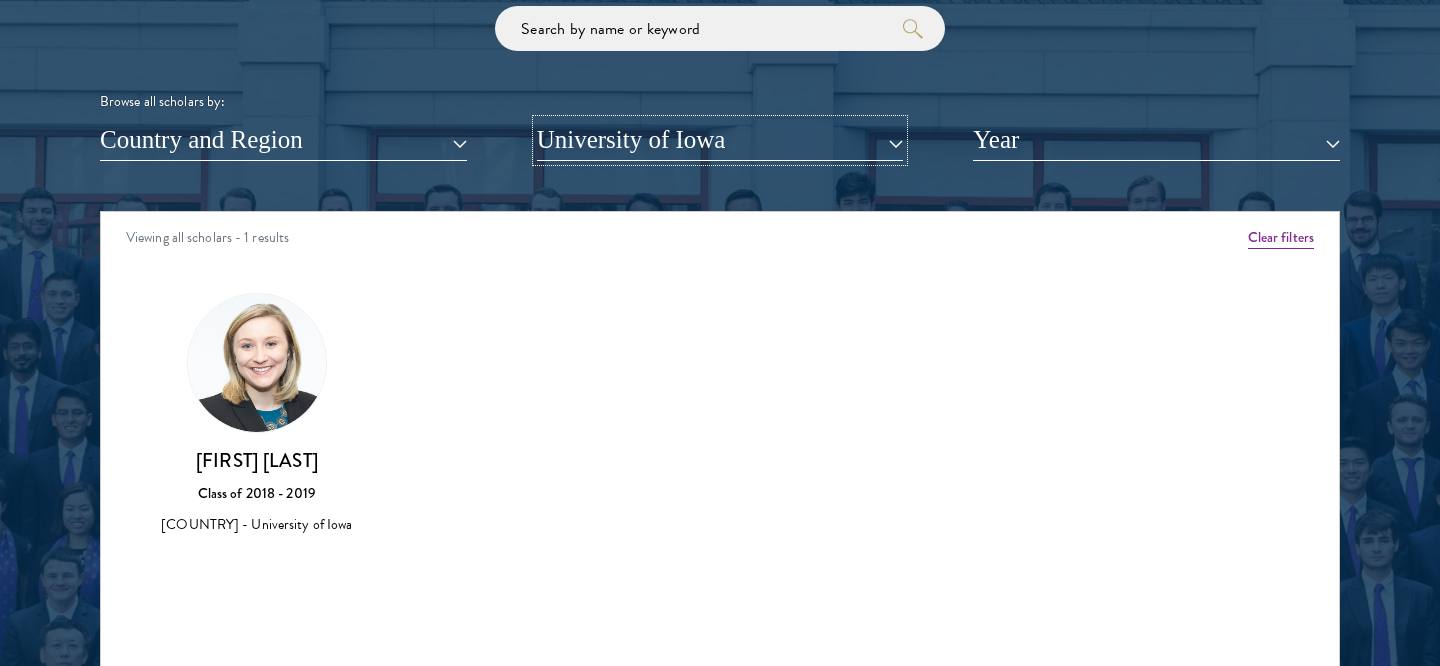 click on "University of Iowa" at bounding box center (720, 140) 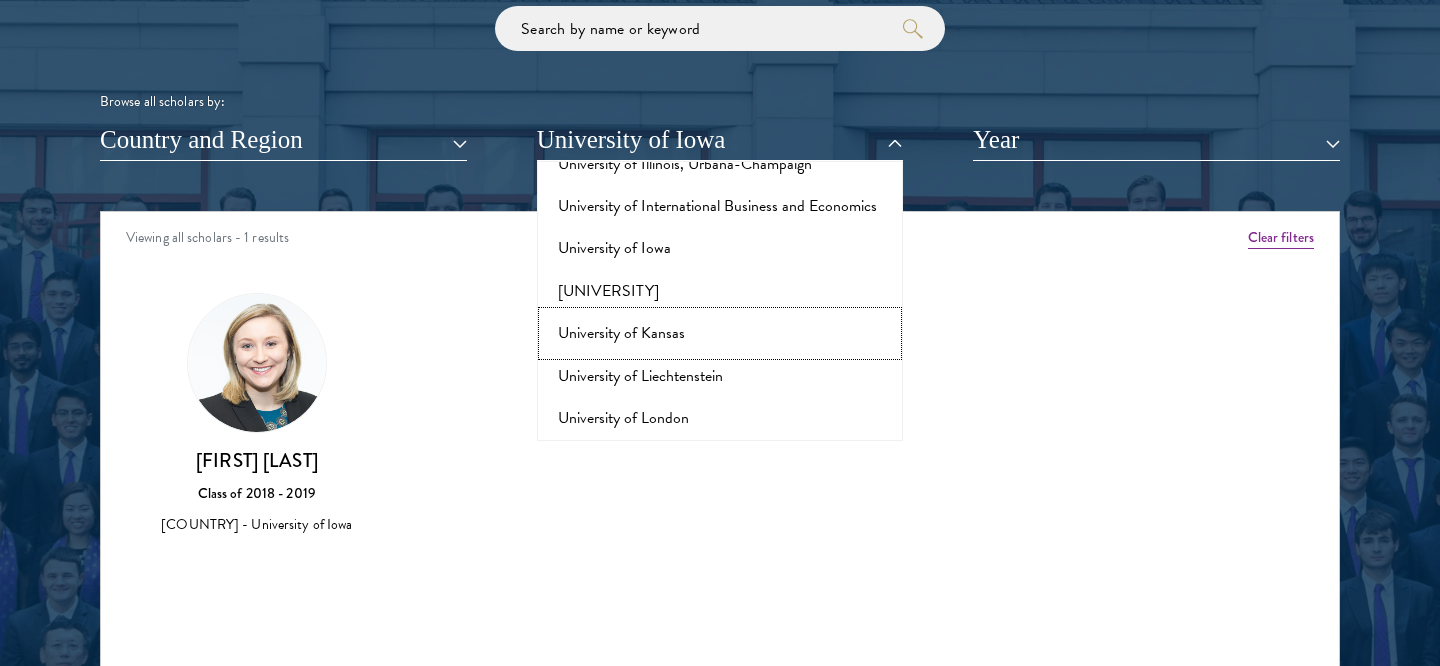 click on "University of Kansas" at bounding box center [720, 333] 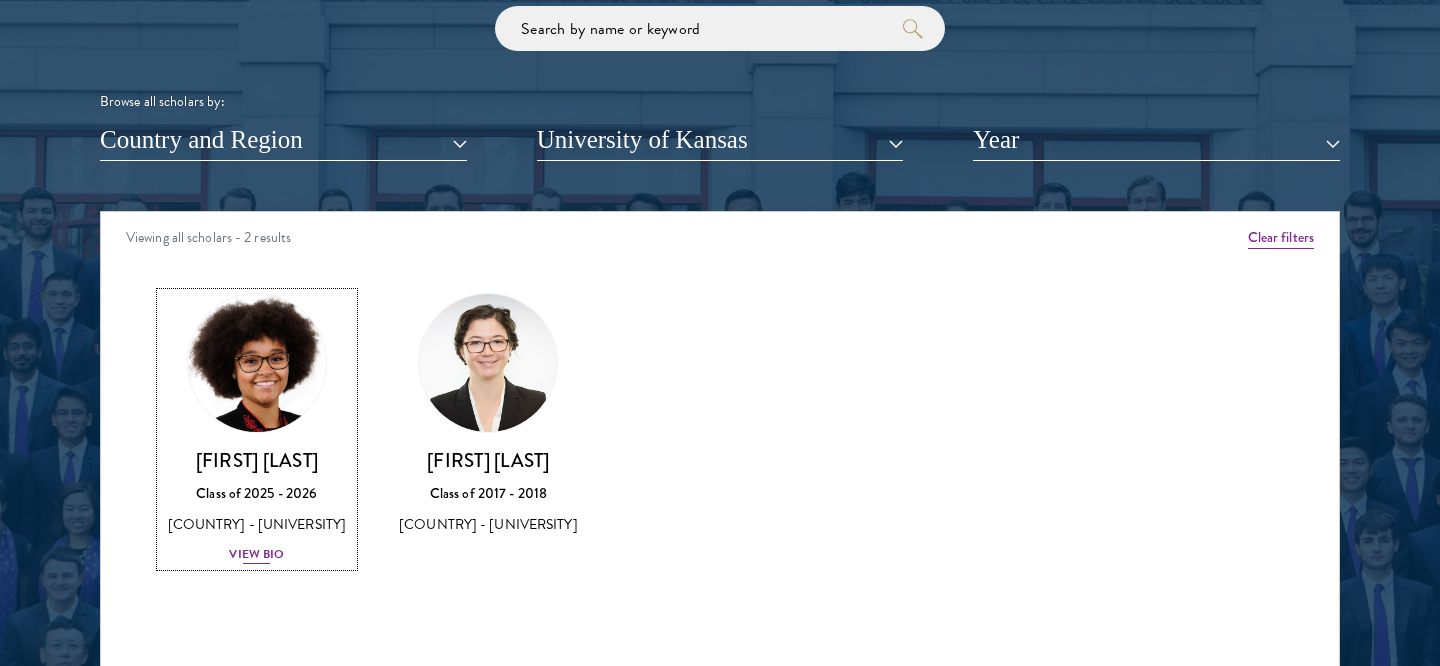 click on "View Bio" at bounding box center [256, 554] 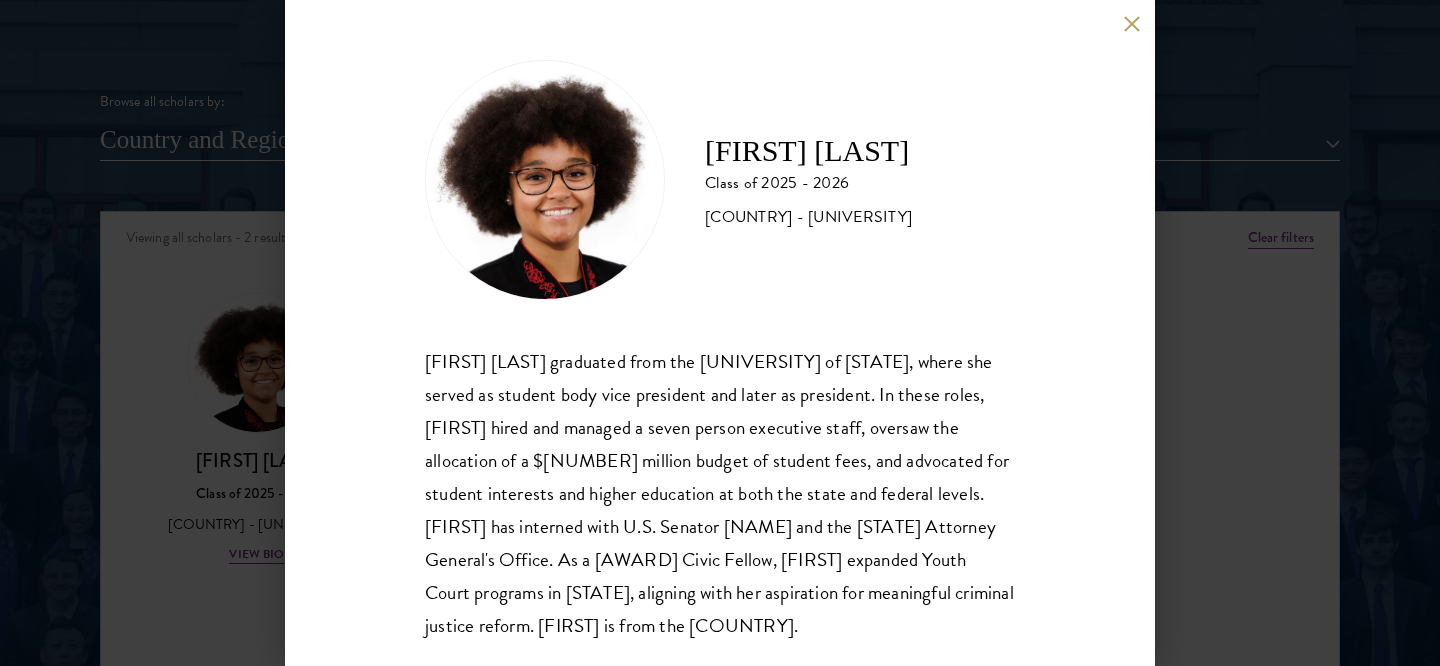 scroll, scrollTop: 36, scrollLeft: 0, axis: vertical 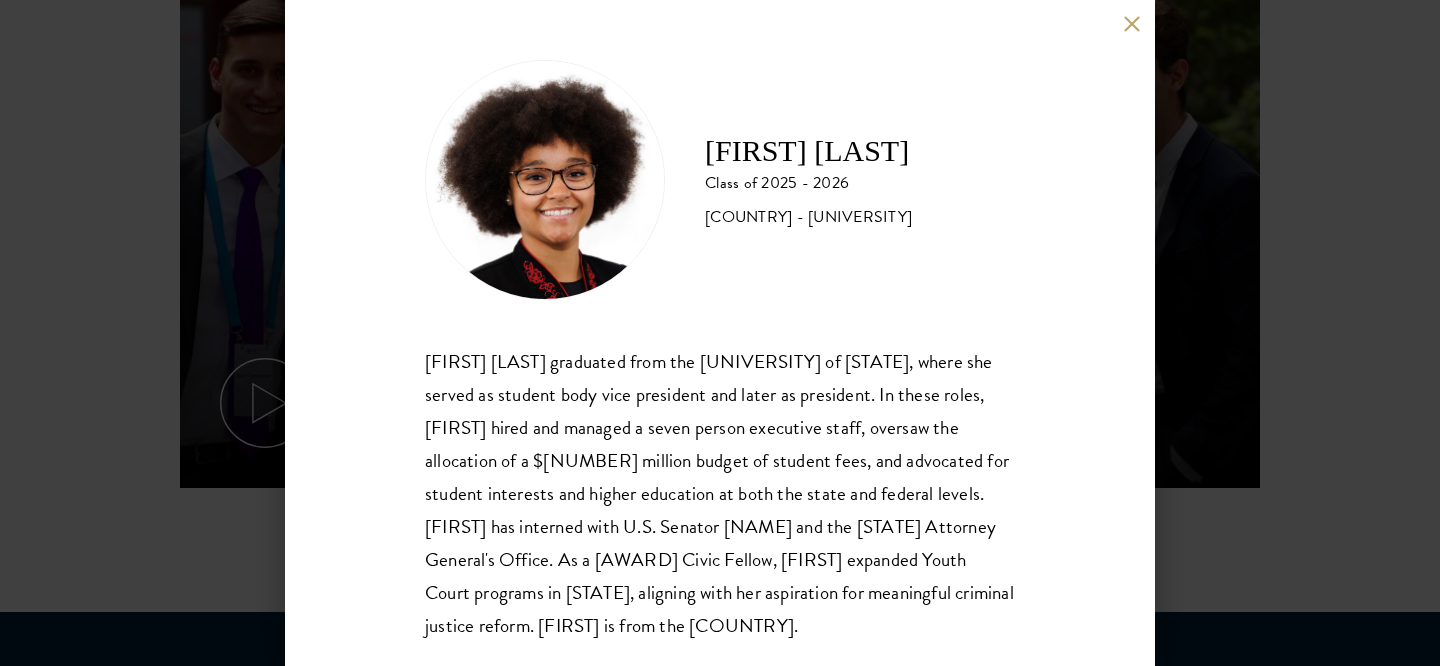 click at bounding box center (1131, 23) 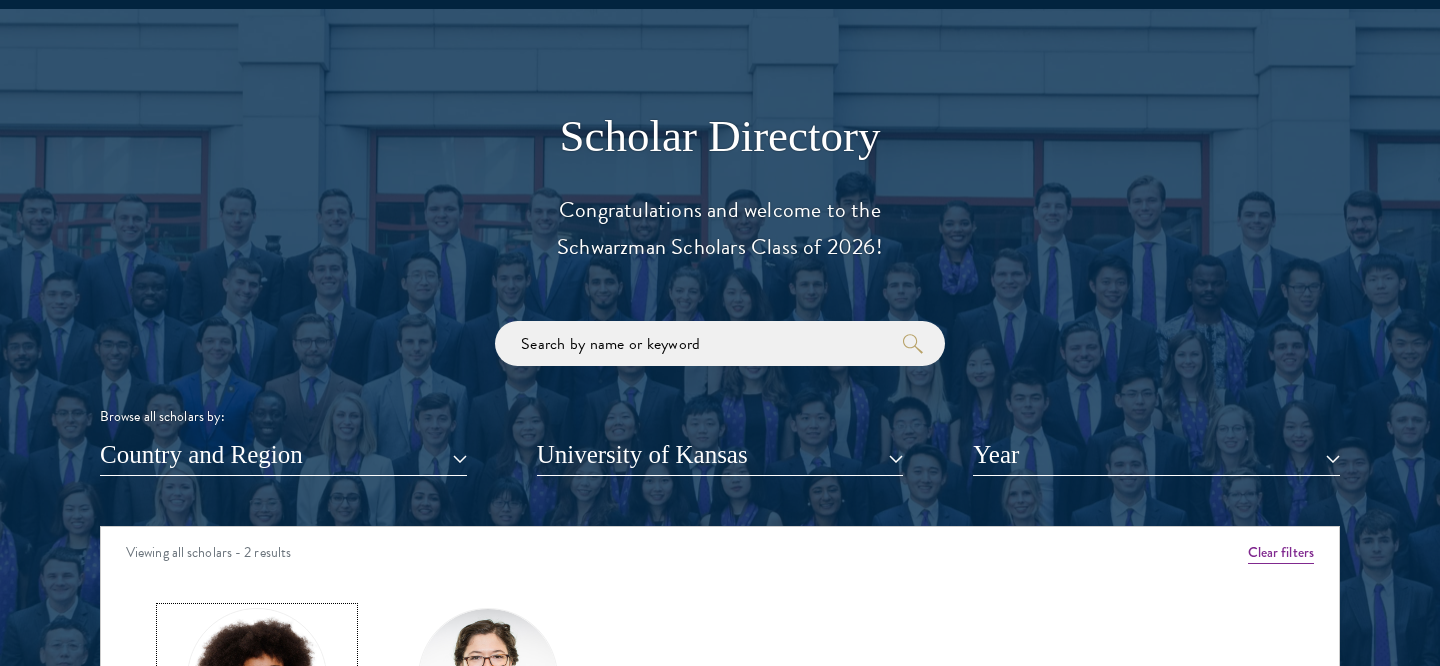 scroll, scrollTop: 2138, scrollLeft: 0, axis: vertical 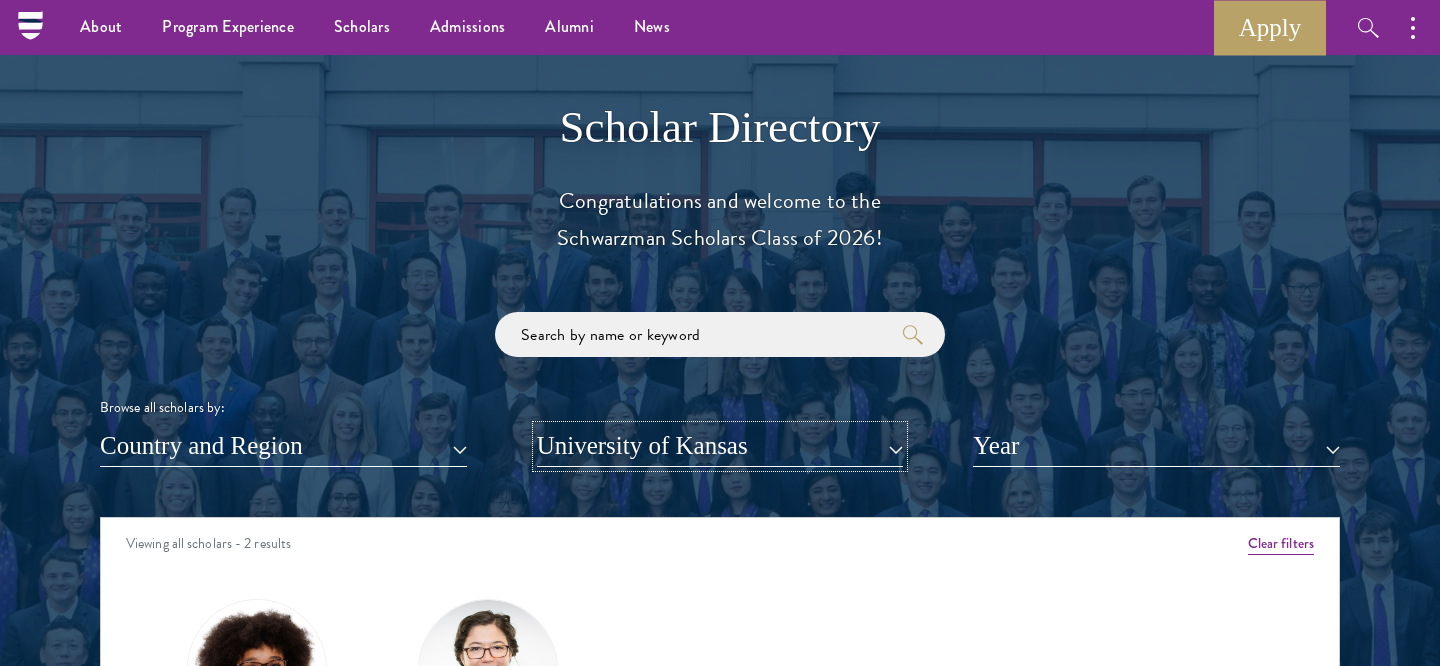 click on "University of Kansas" at bounding box center [720, 446] 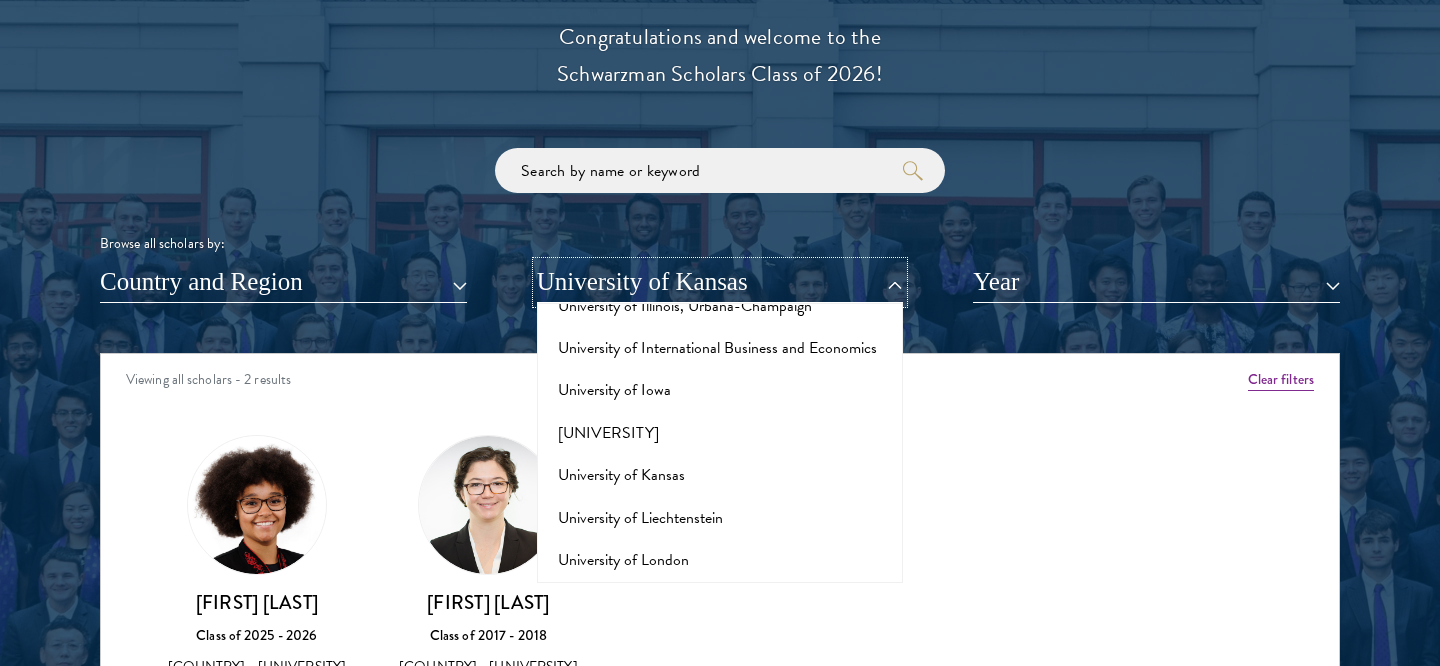 scroll, scrollTop: 2317, scrollLeft: 0, axis: vertical 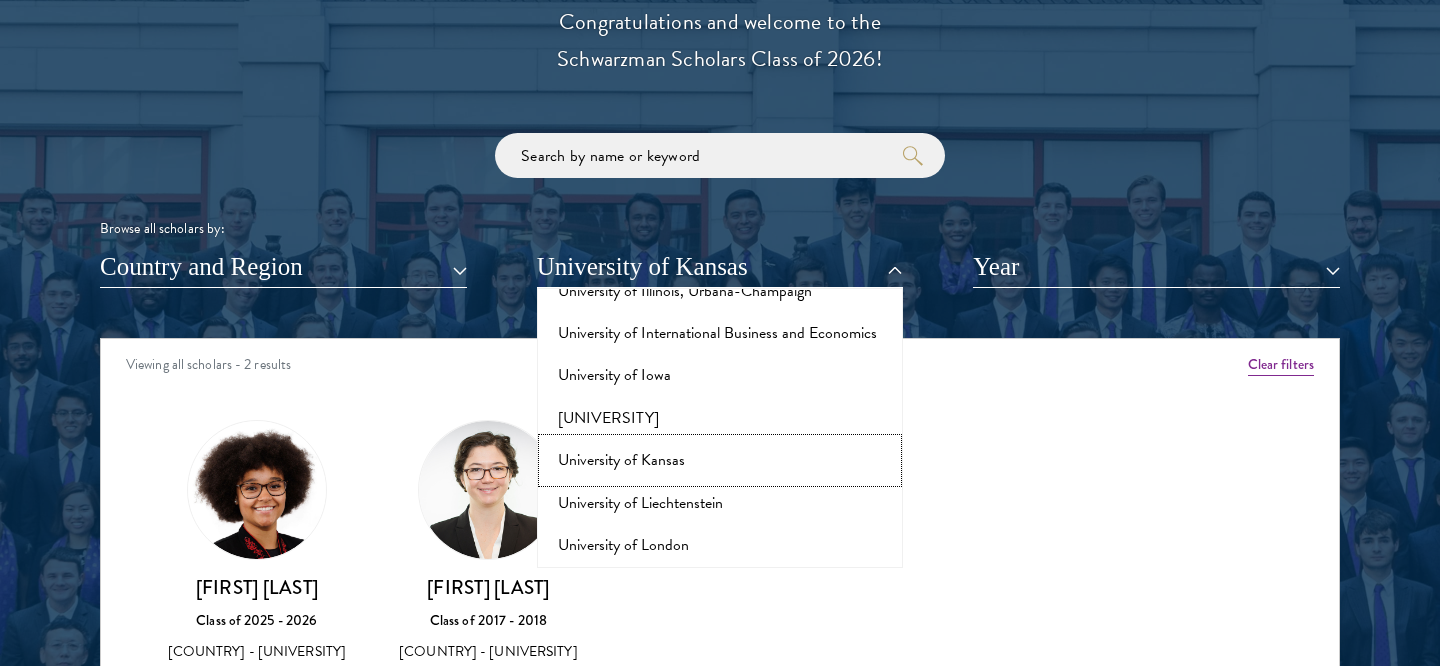 click on "University of Kansas" at bounding box center (720, 460) 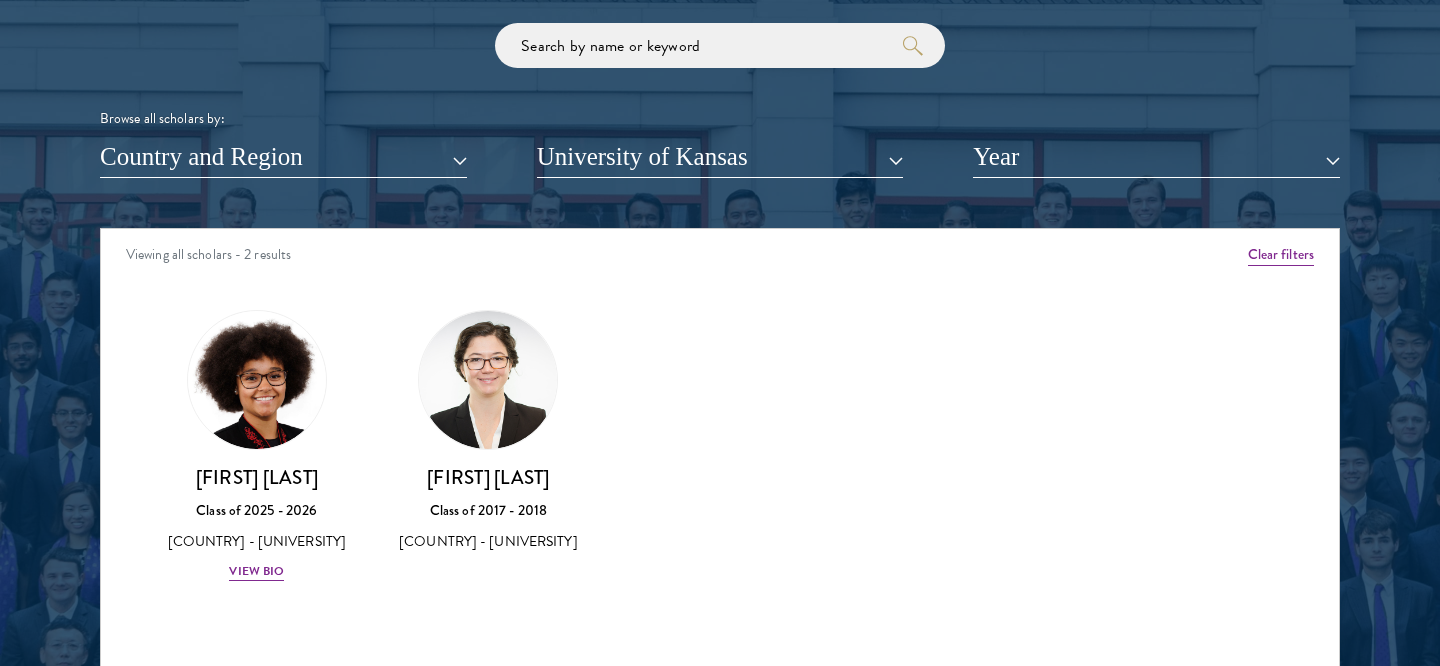 scroll, scrollTop: 2486, scrollLeft: 0, axis: vertical 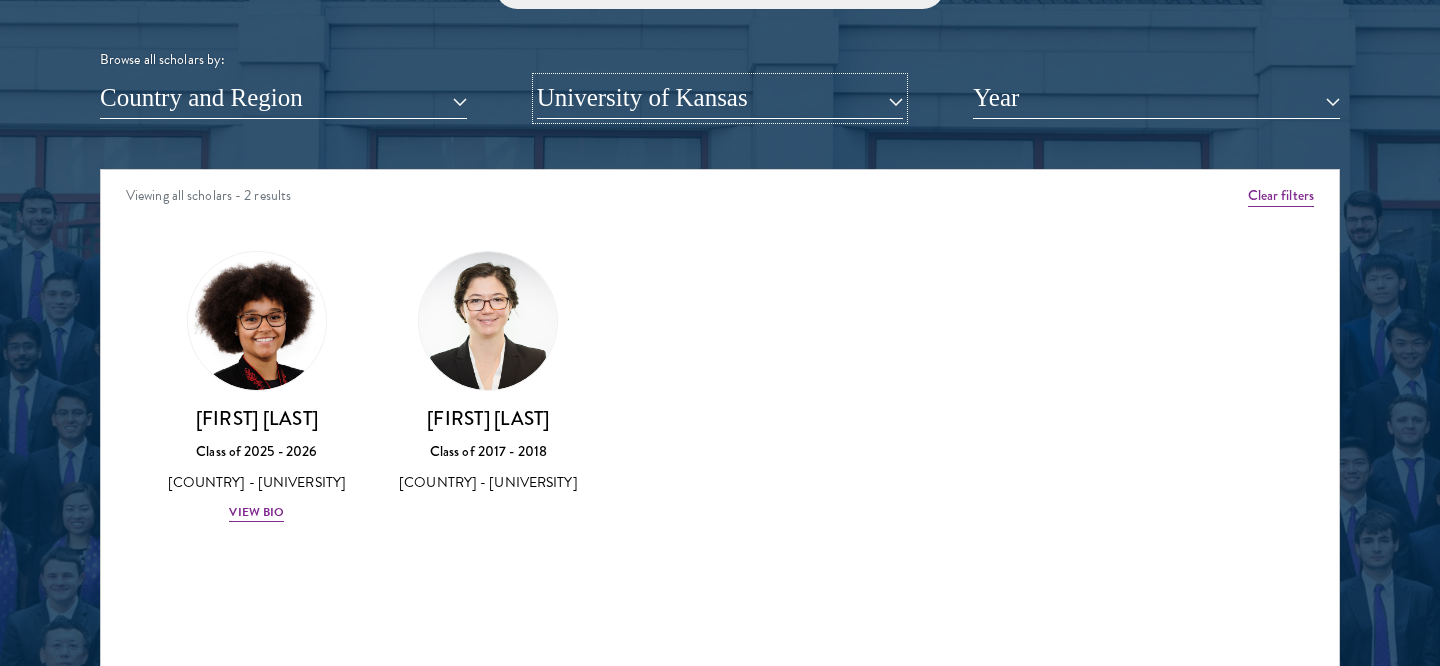 click on "University of Kansas" at bounding box center [720, 98] 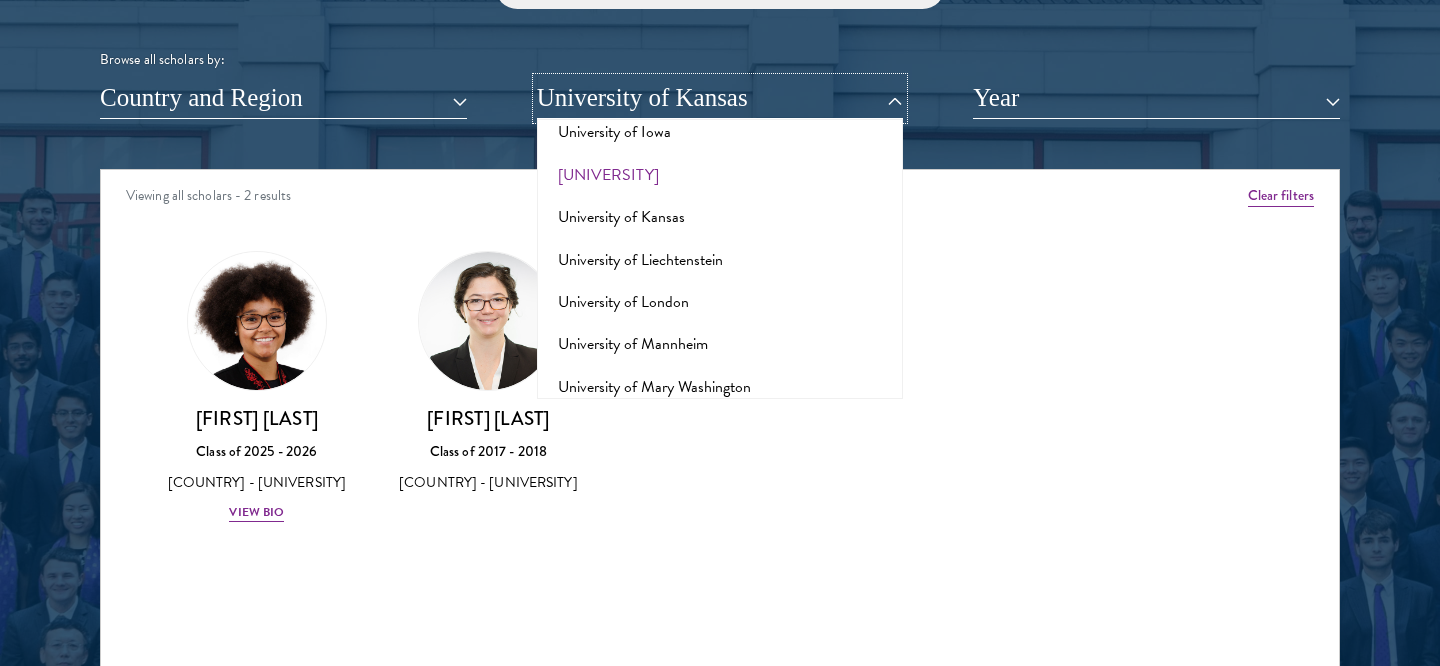 scroll, scrollTop: 16183, scrollLeft: 0, axis: vertical 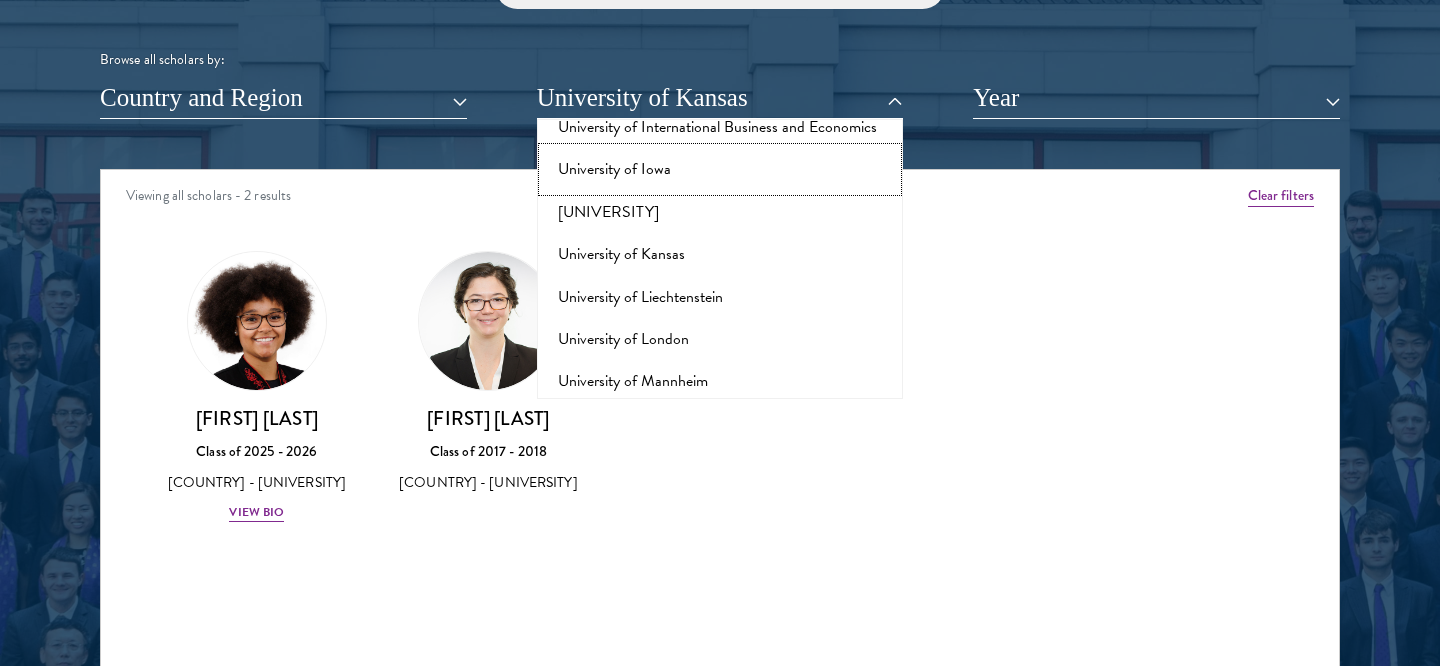 click on "University of Iowa" at bounding box center [720, 169] 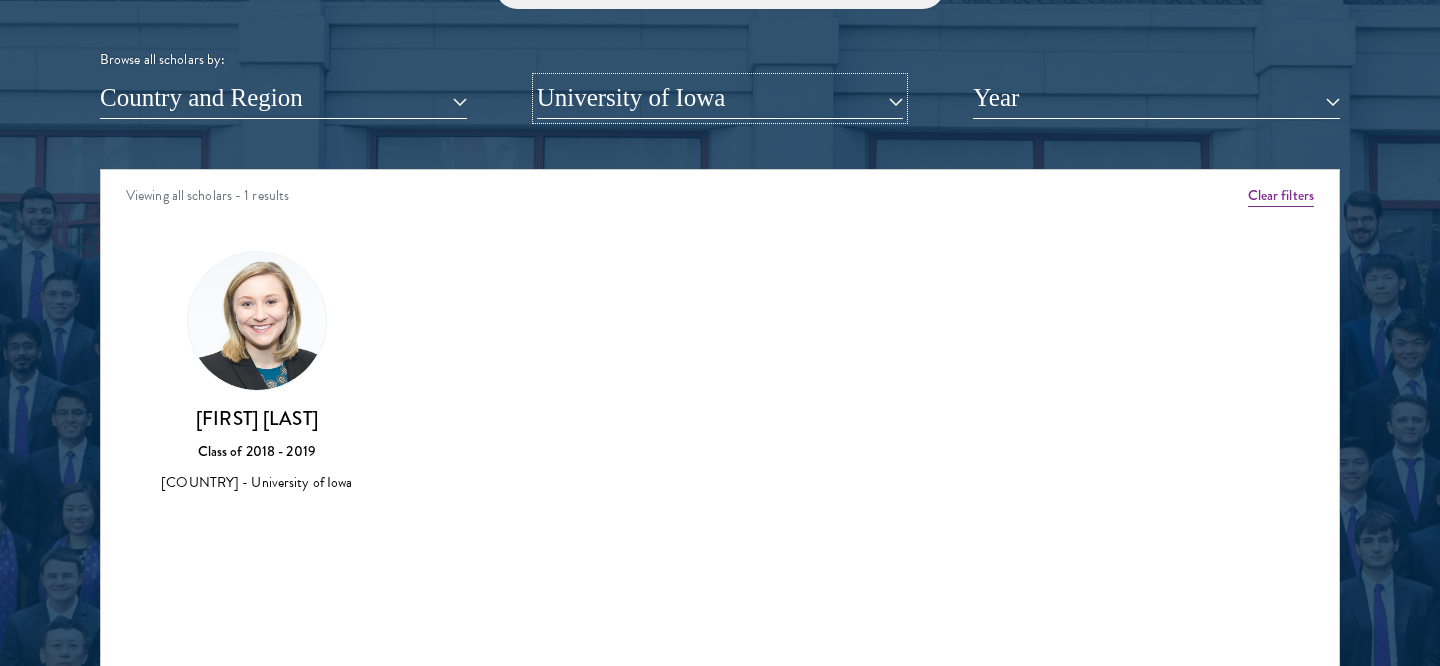 click on "University of Iowa" at bounding box center [720, 98] 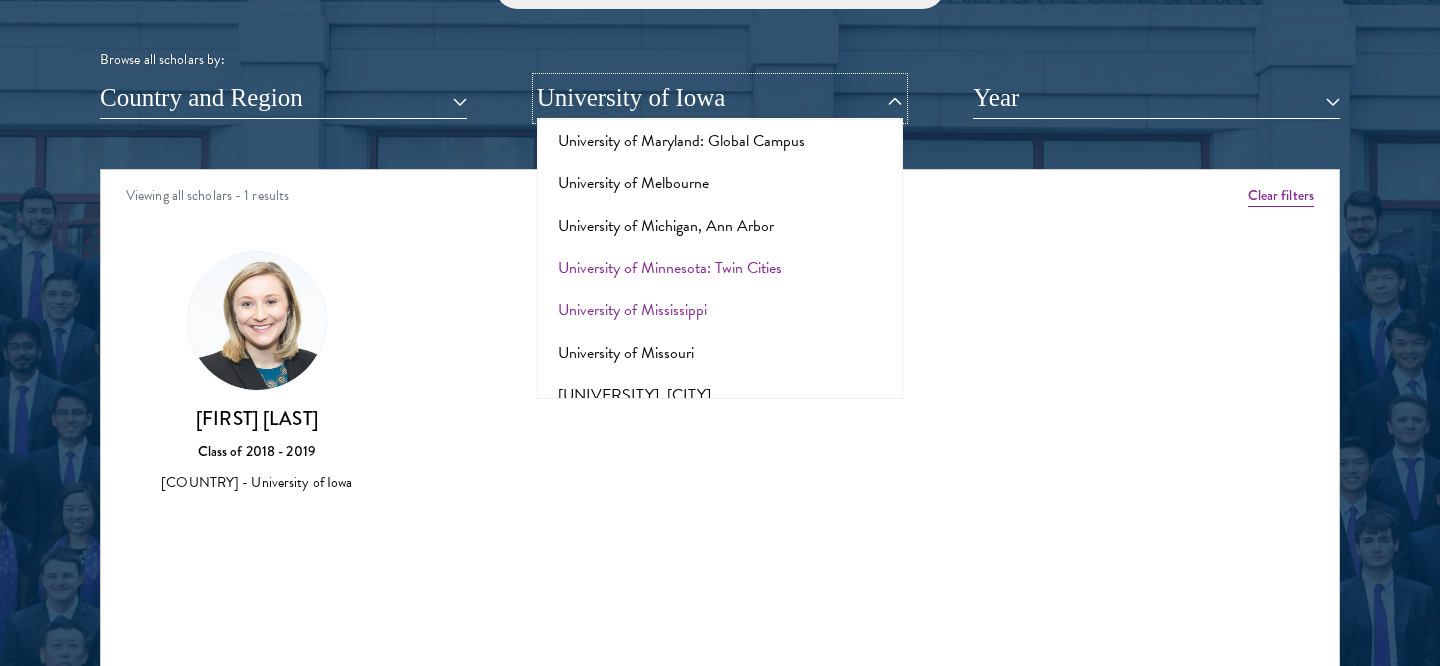 scroll, scrollTop: 16674, scrollLeft: 0, axis: vertical 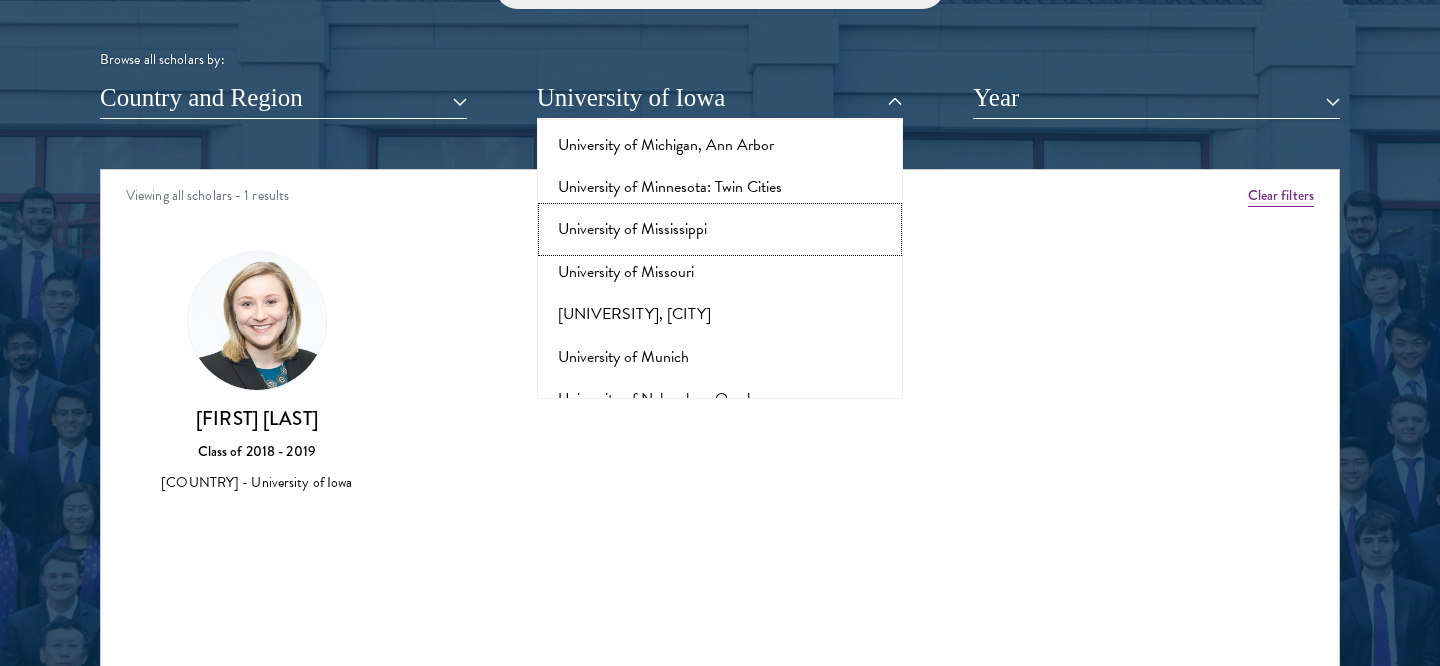 click on "University of Mississippi" at bounding box center (720, 229) 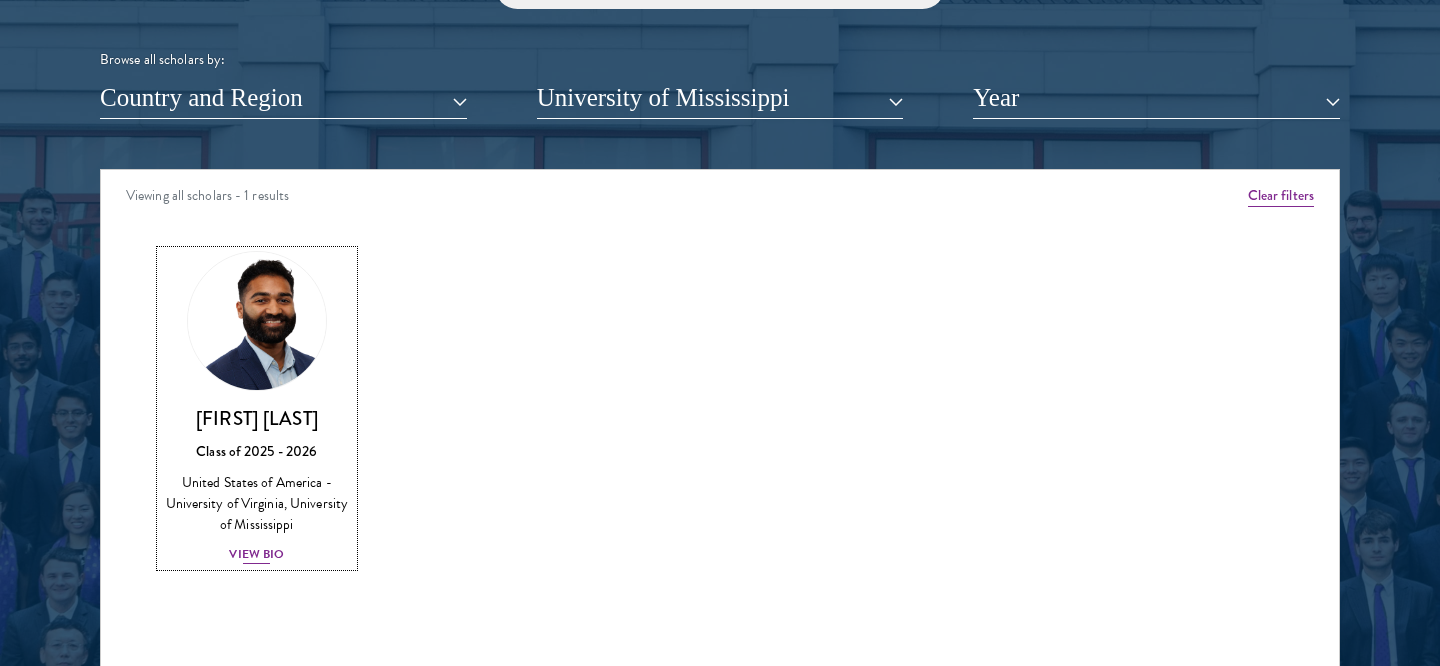 click on "[FIRST] [LAST]
Class of 2025 - 2026
[COUNTRY] - [UNIVERSITY], [UNIVERSITY]
View Bio" at bounding box center (257, 486) 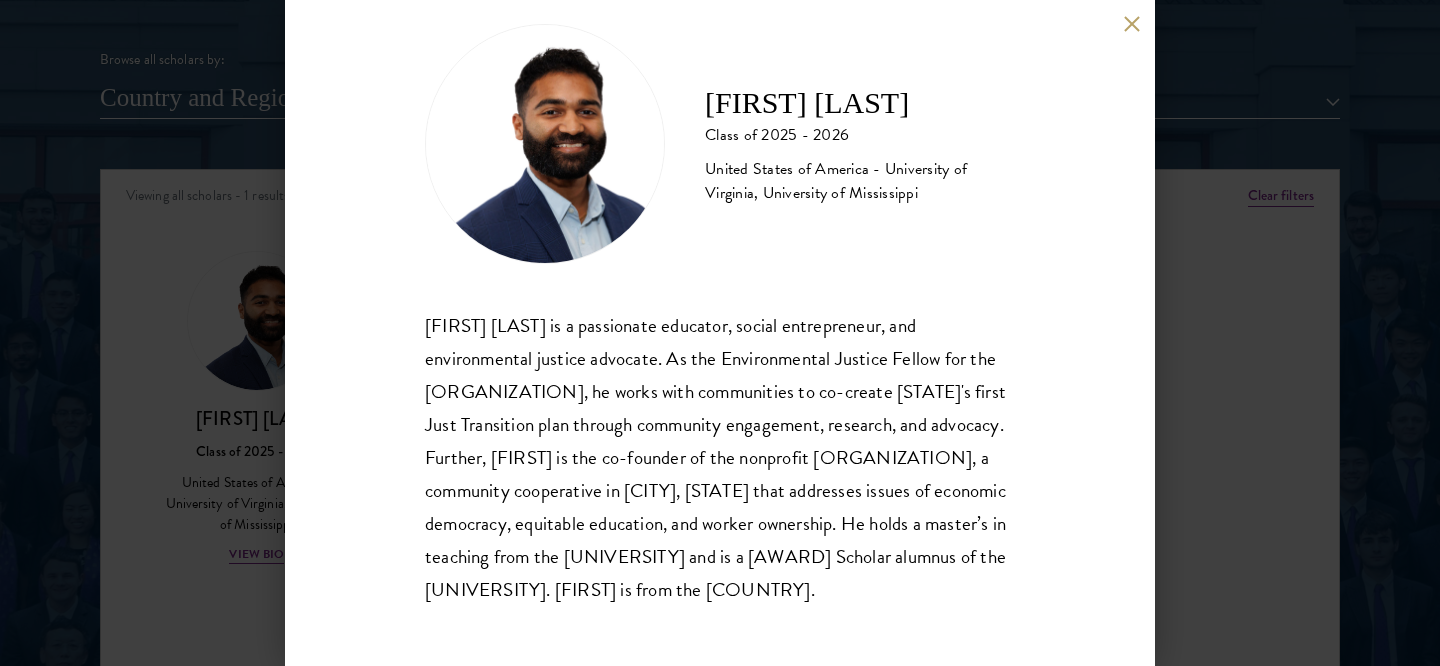 scroll, scrollTop: 62, scrollLeft: 0, axis: vertical 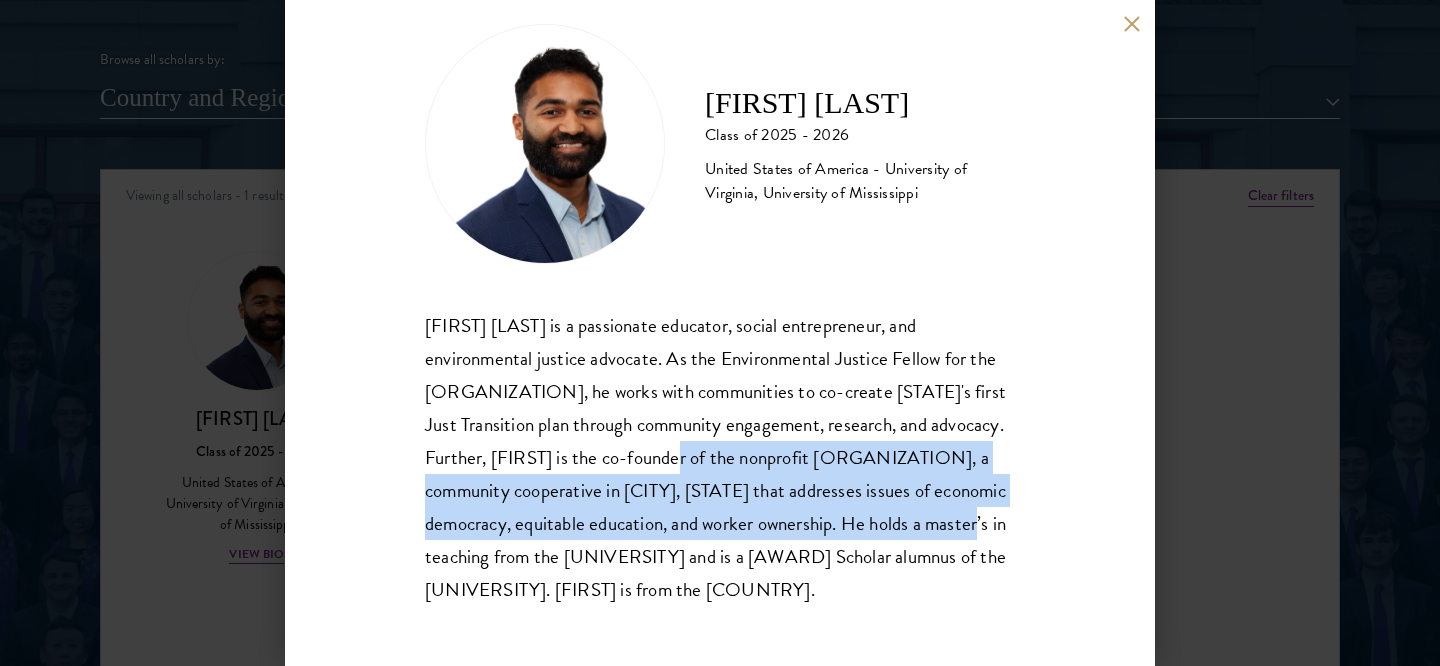 drag, startPoint x: 635, startPoint y: 432, endPoint x: 945, endPoint y: 491, distance: 315.56458 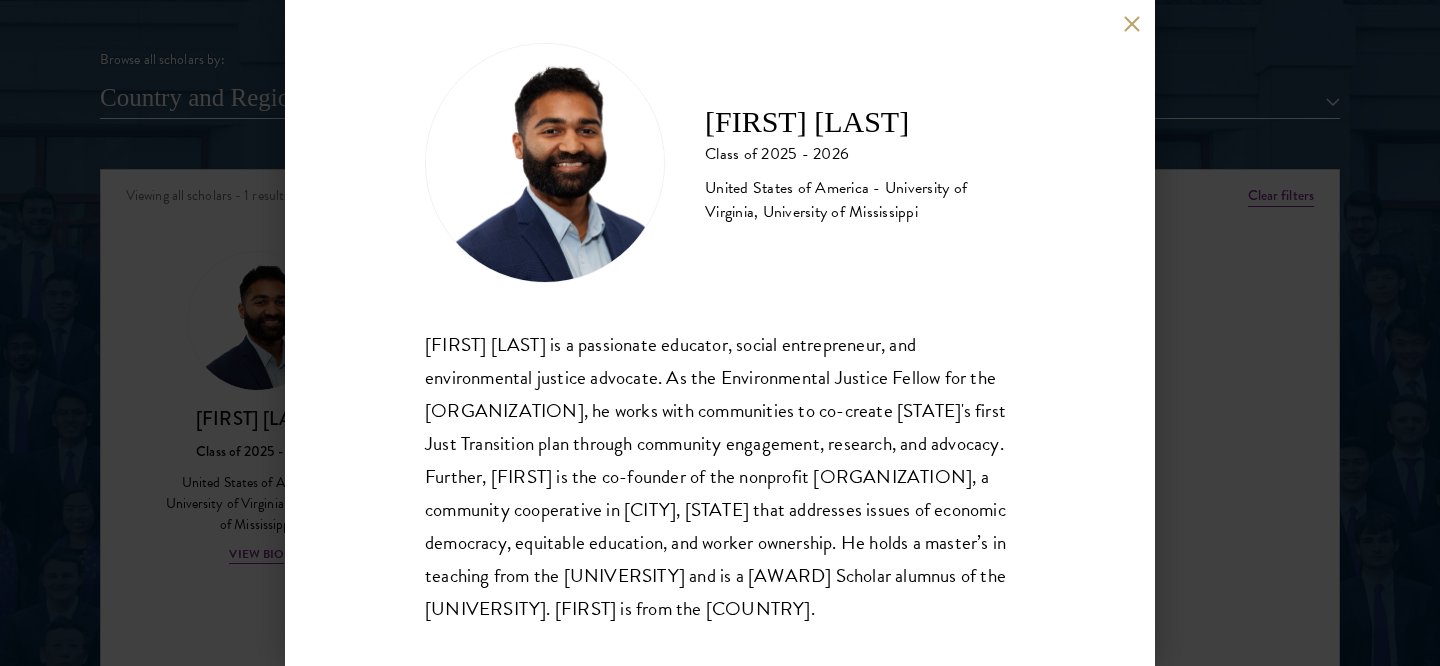 scroll, scrollTop: 11, scrollLeft: 0, axis: vertical 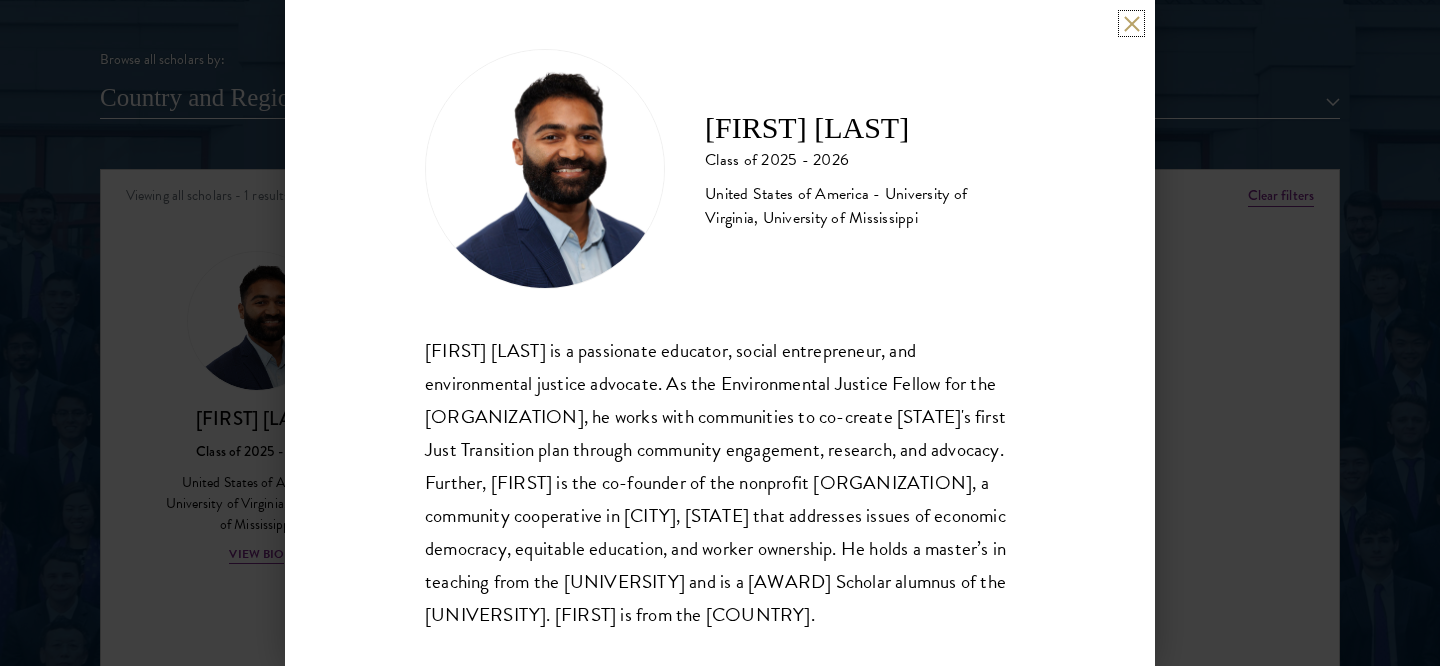 click at bounding box center [1131, 23] 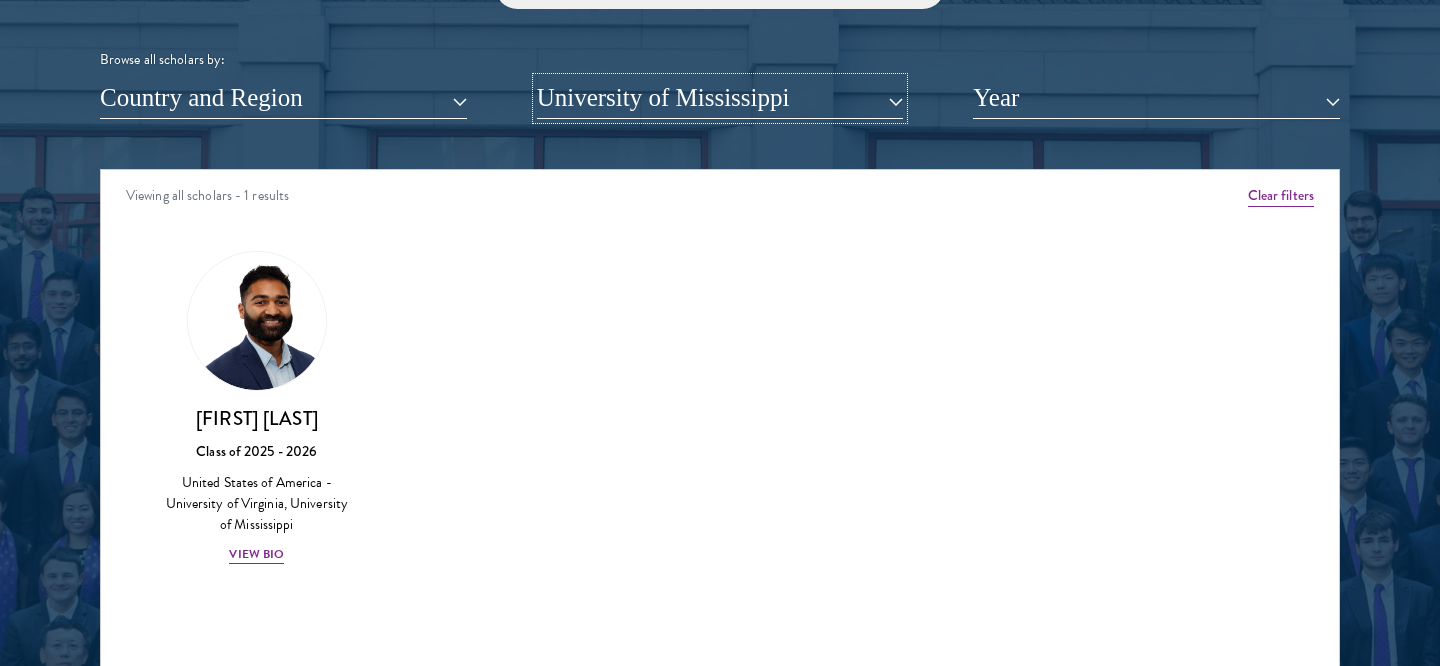 click on "University of Mississippi" at bounding box center (720, 98) 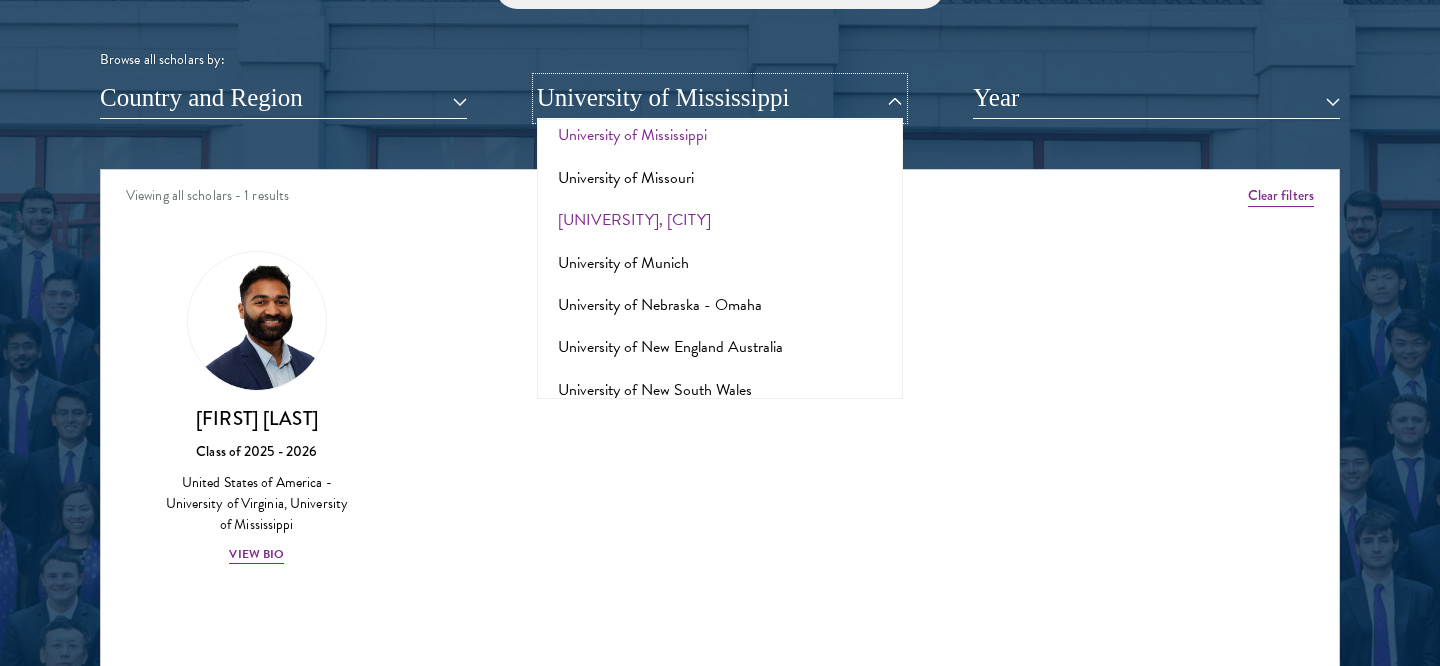 scroll, scrollTop: 16769, scrollLeft: 0, axis: vertical 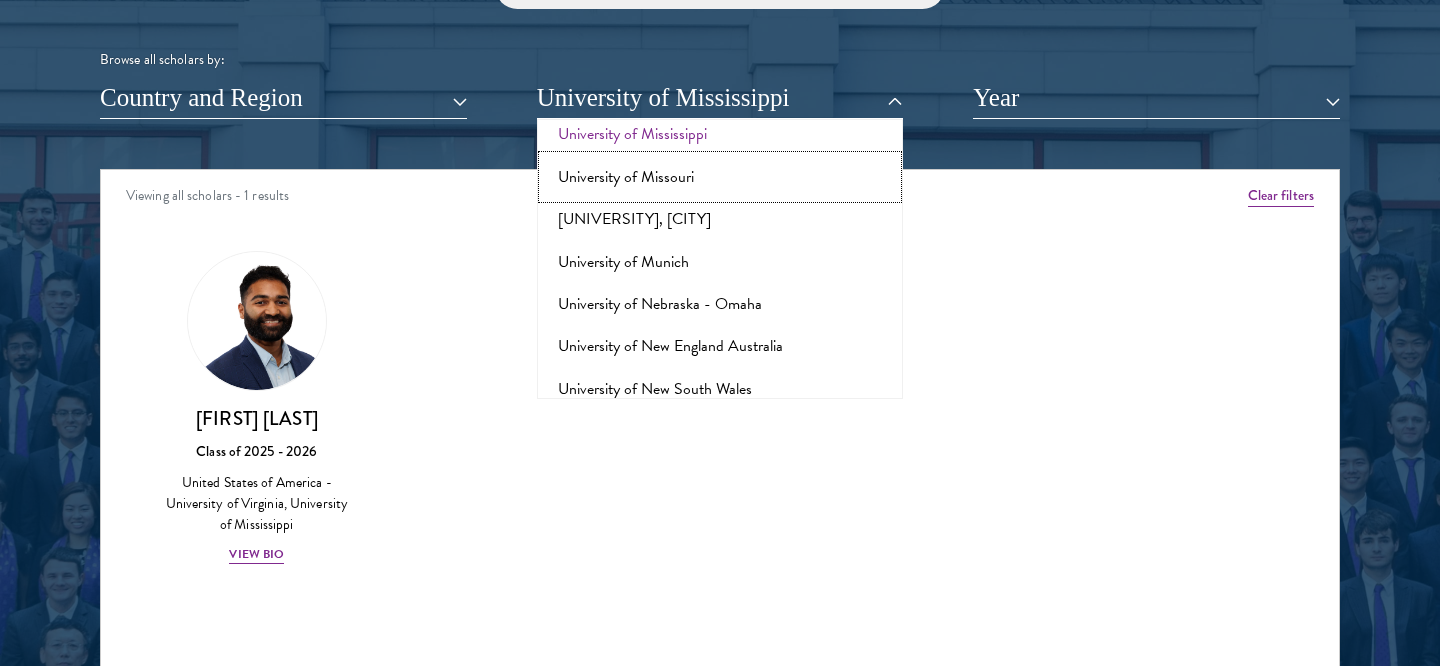 click on "University of Missouri" at bounding box center [720, 177] 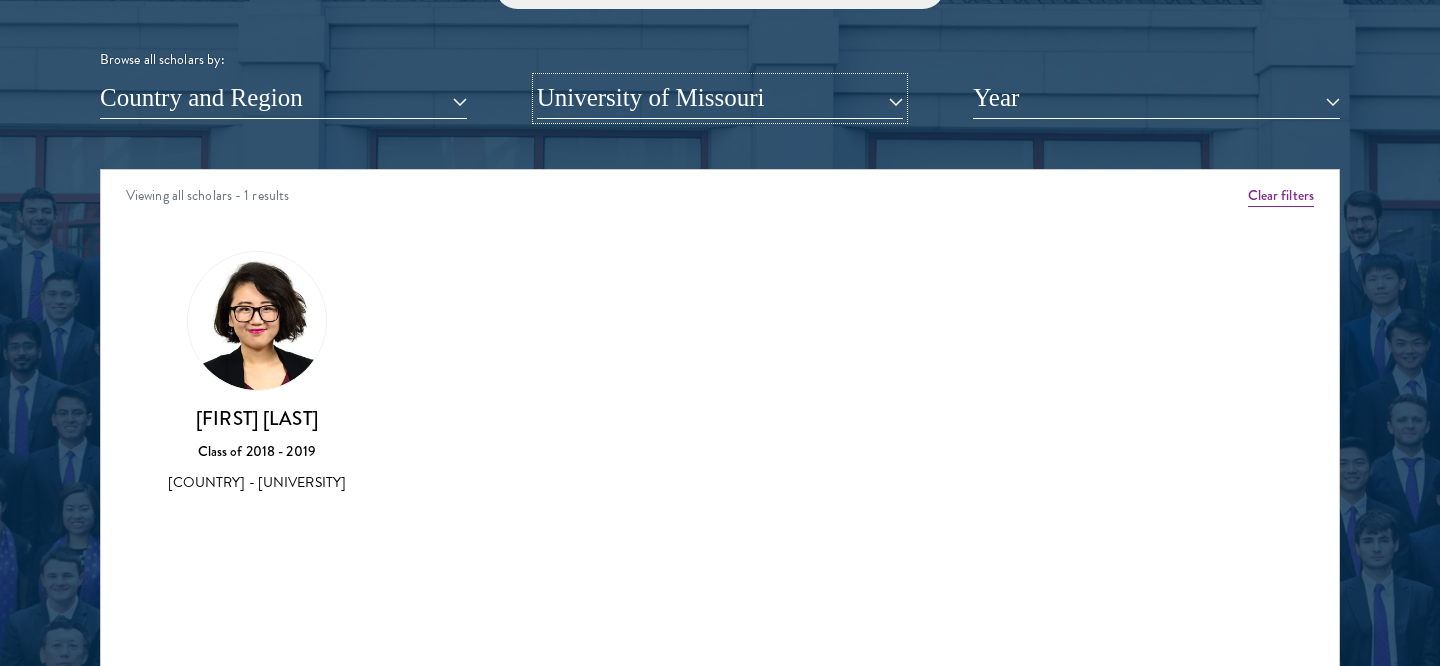 click on "University of Missouri" at bounding box center (720, 98) 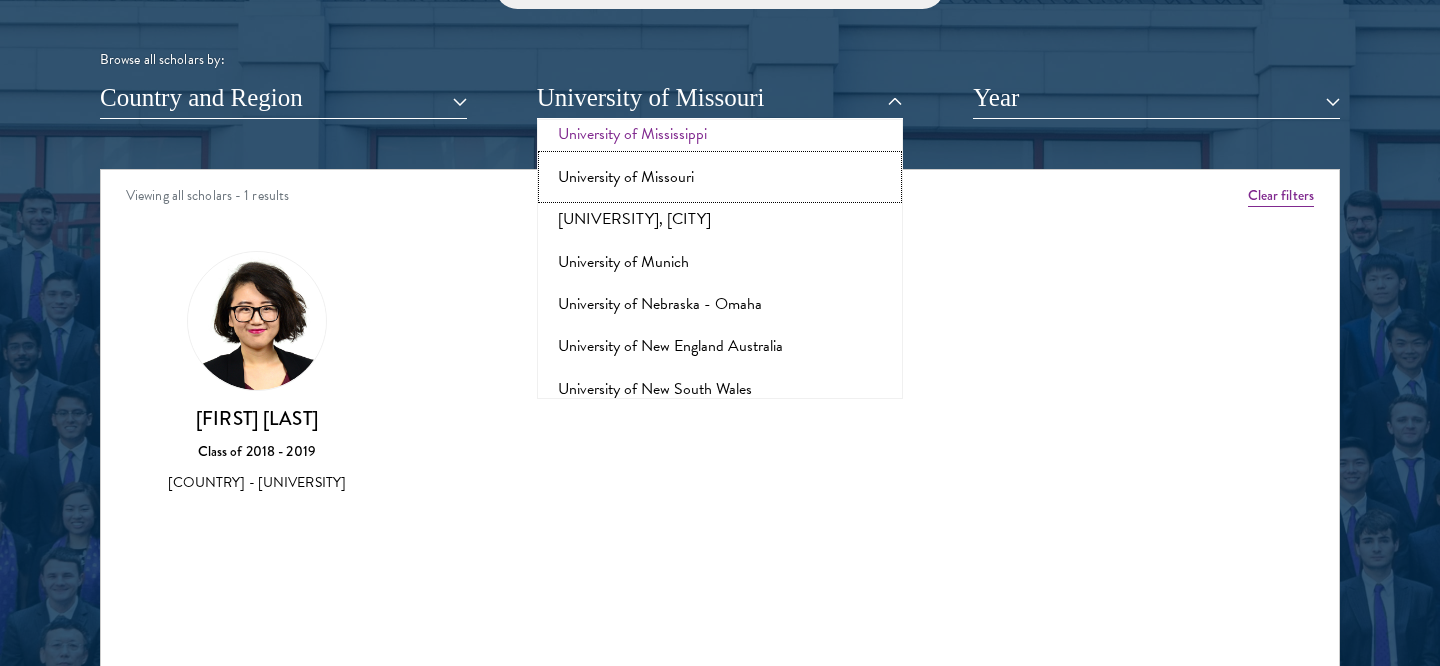 click on "University of Missouri" at bounding box center (720, 177) 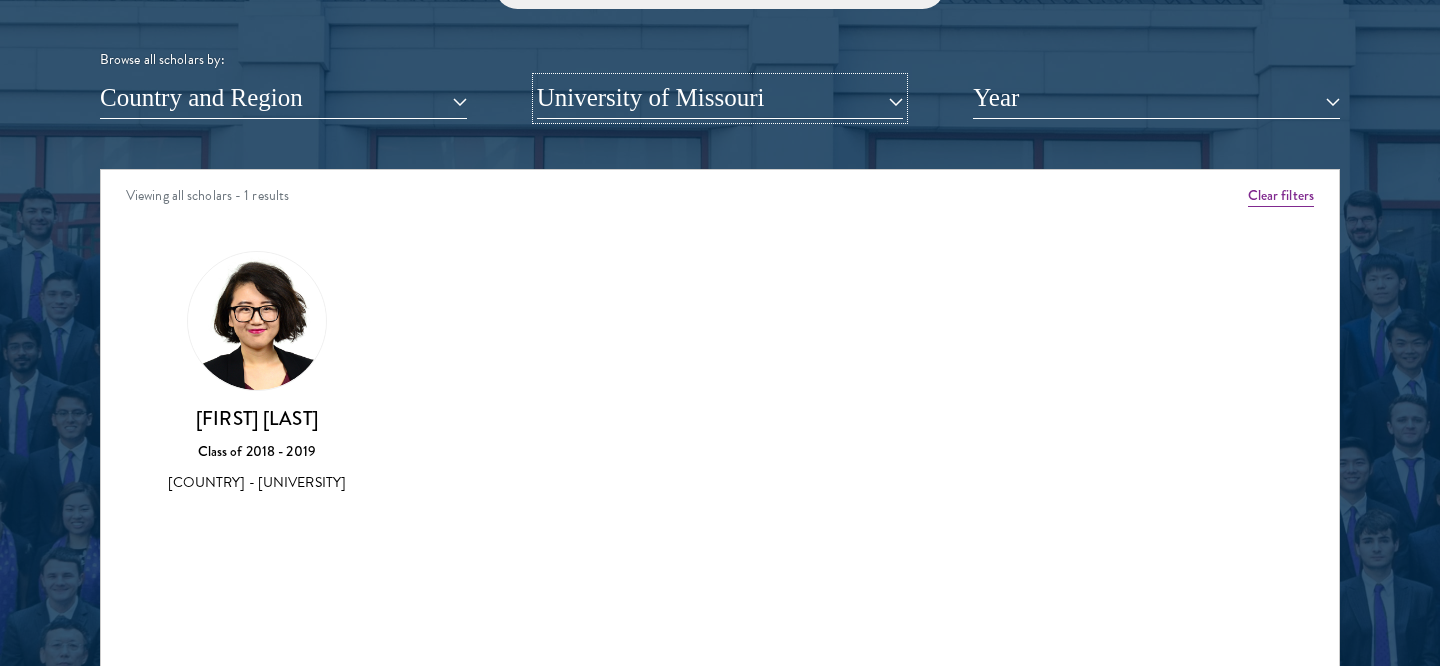 click on "University of Missouri" at bounding box center [720, 98] 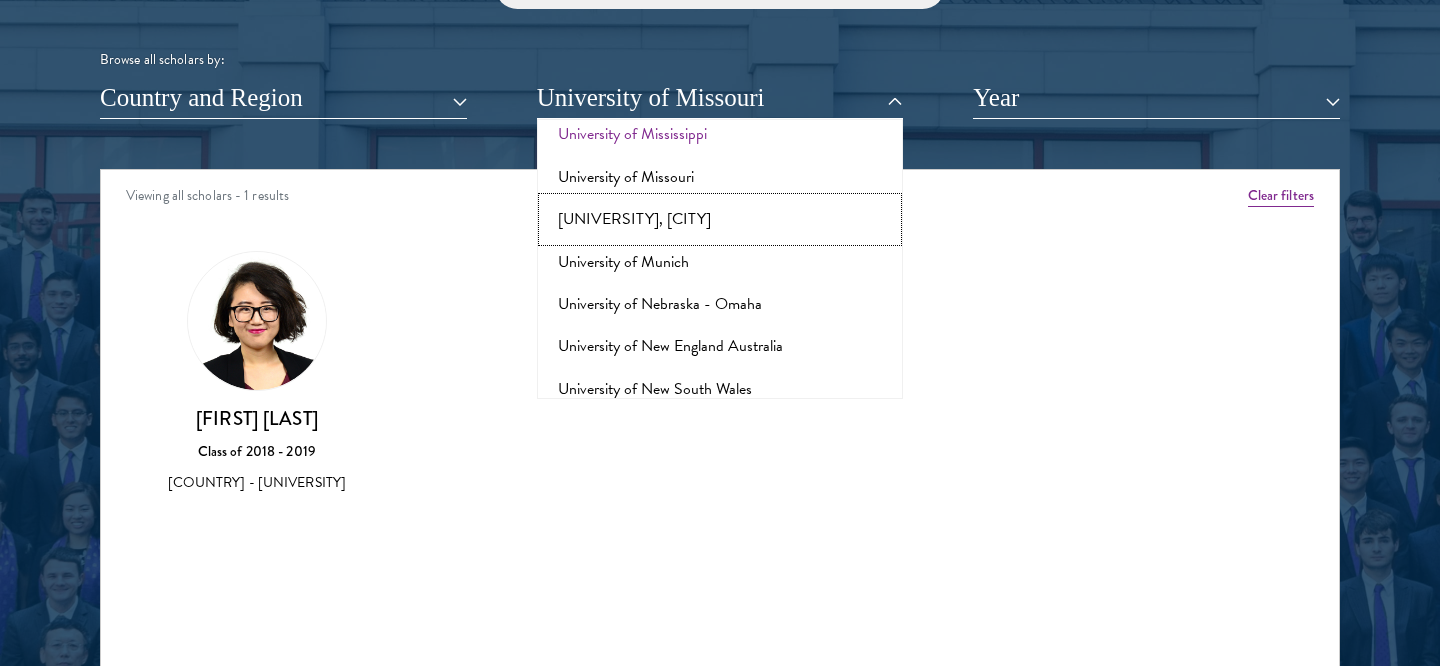 click on "[UNIVERSITY], [CITY]" at bounding box center (720, 219) 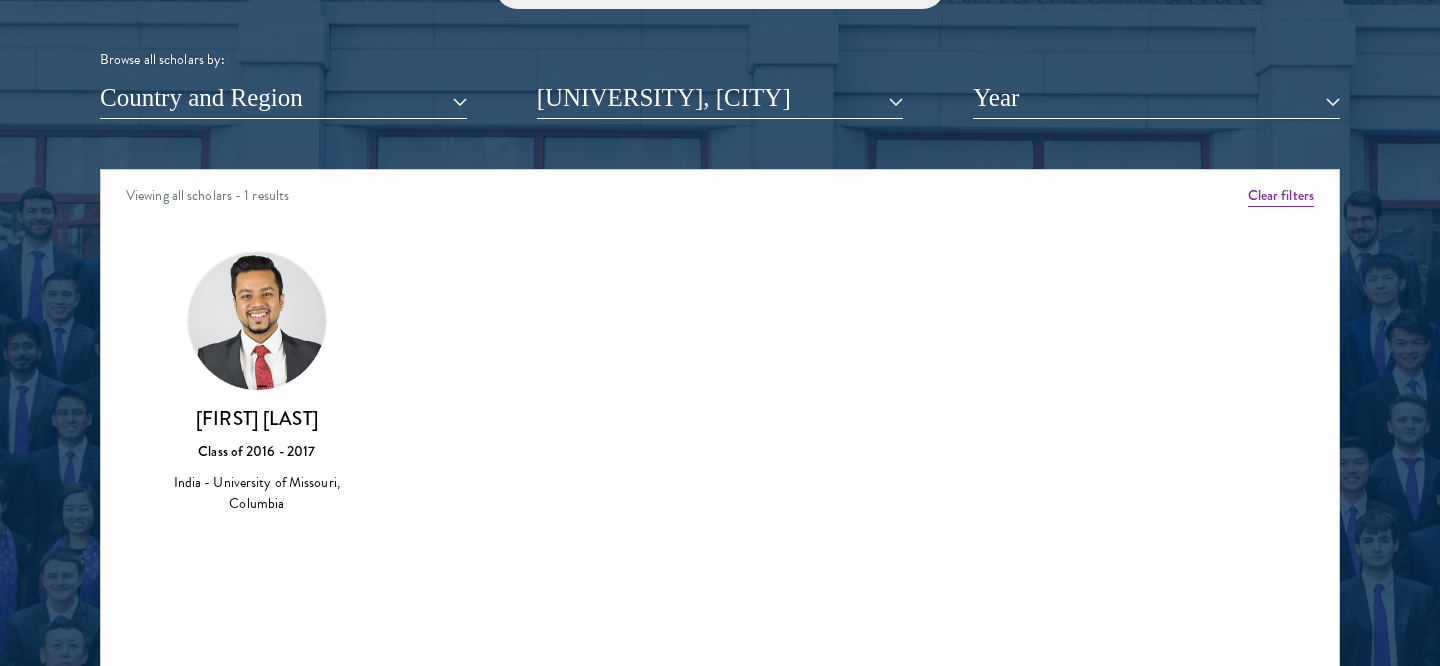 click on "Scholar Directory
Congratulations and welcome to the
Schwarzman Scholars Class of 2026!
Browse all scholars by:
Country and Region
All Countries and Regions
Afghanistan
Antigua and Barbuda
Argentina
Armenia
Australia
Austria
Azerbaijan
Bangladesh
Belarus
Benin
Bosnia and Herzegovina
Botswana
Brazil
Burkina Faso
Burundi
Cameroon
Canada
Chile
China
Colombia
Cote D'Ivoire
Croatia
Denmark Ecuador Egypt" at bounding box center (720, 260) 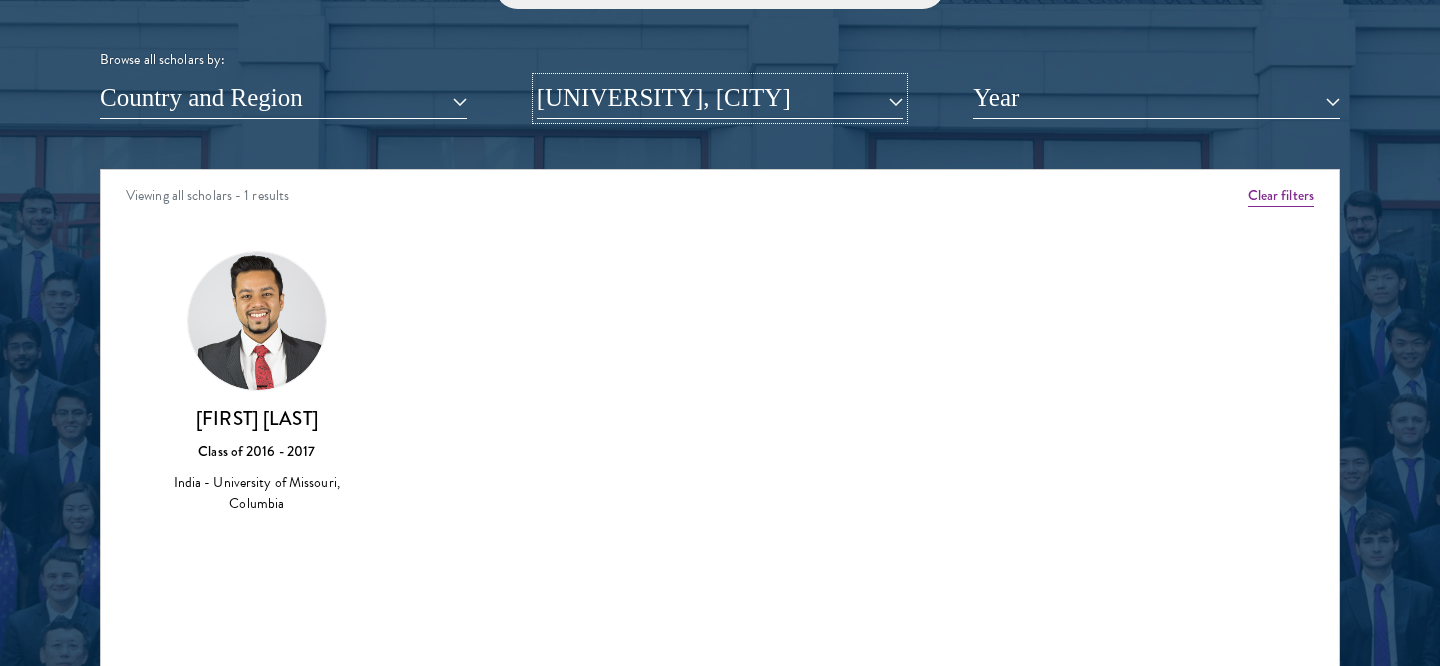 click on "[UNIVERSITY], [CITY]" at bounding box center (720, 98) 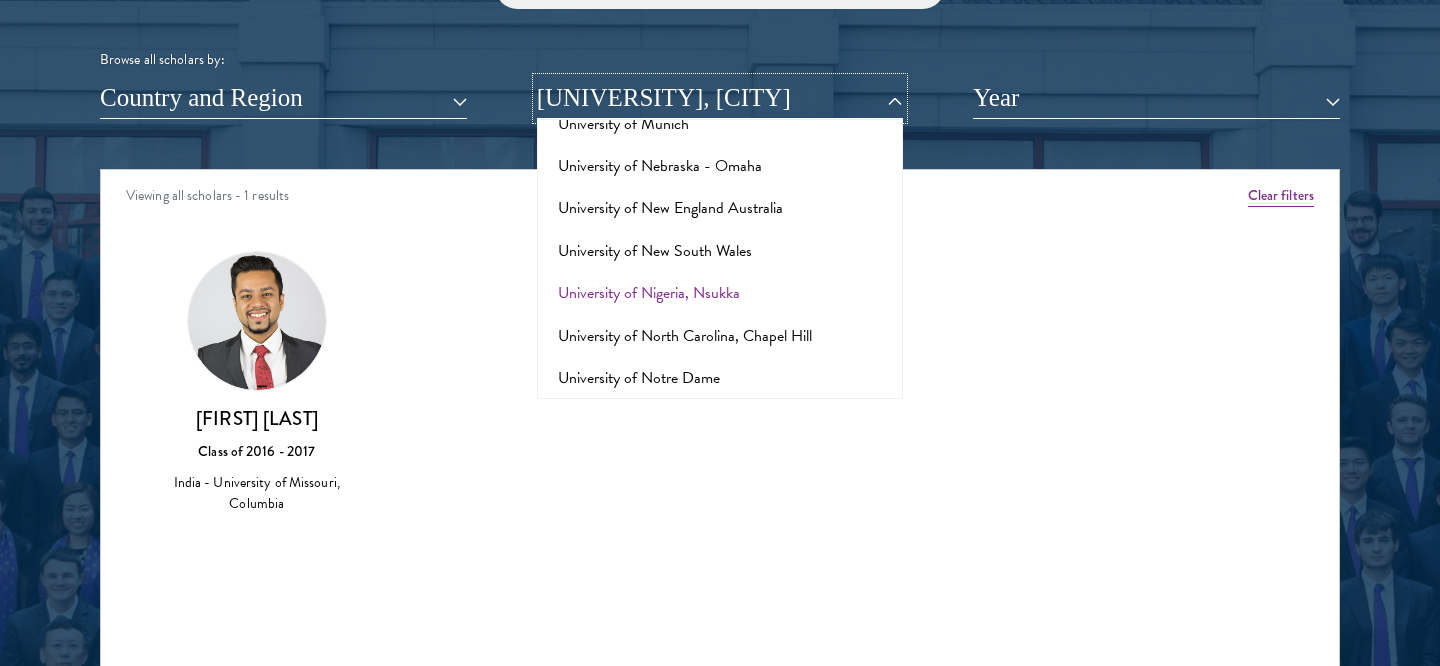 scroll, scrollTop: 16901, scrollLeft: 0, axis: vertical 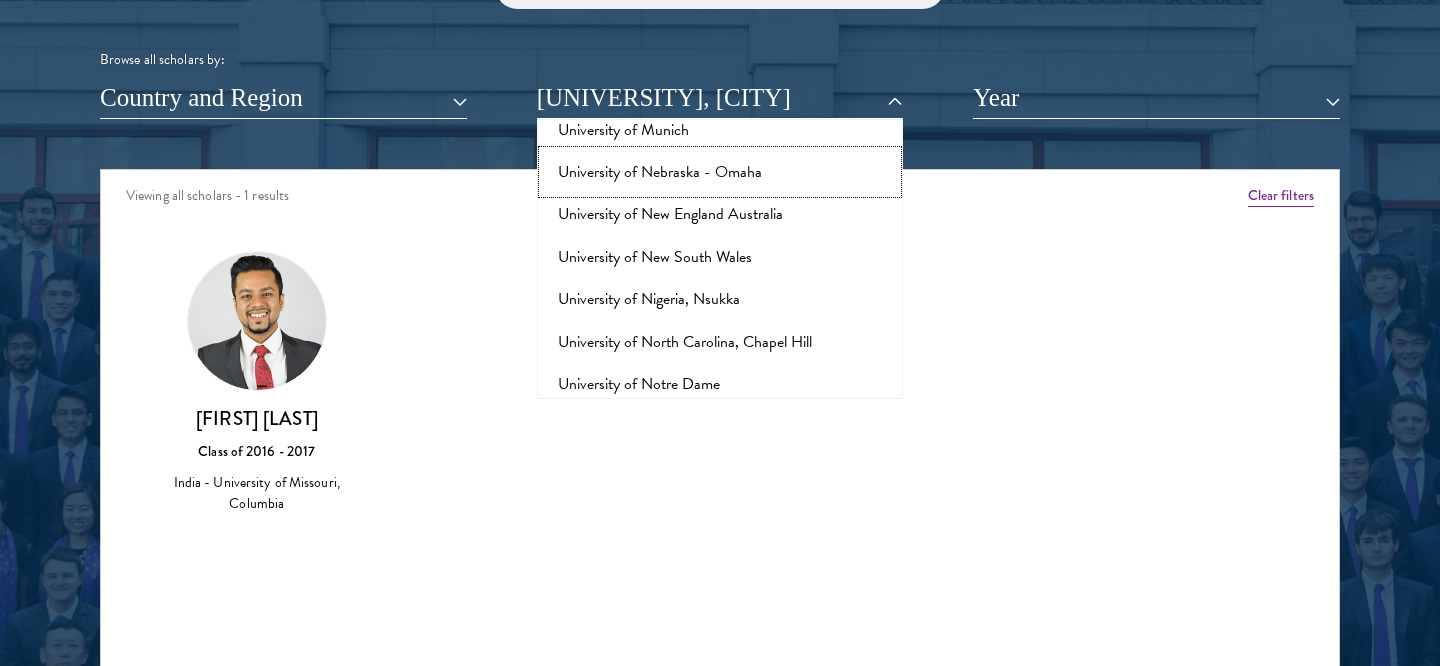 click on "University of Nebraska - Omaha" at bounding box center (720, 172) 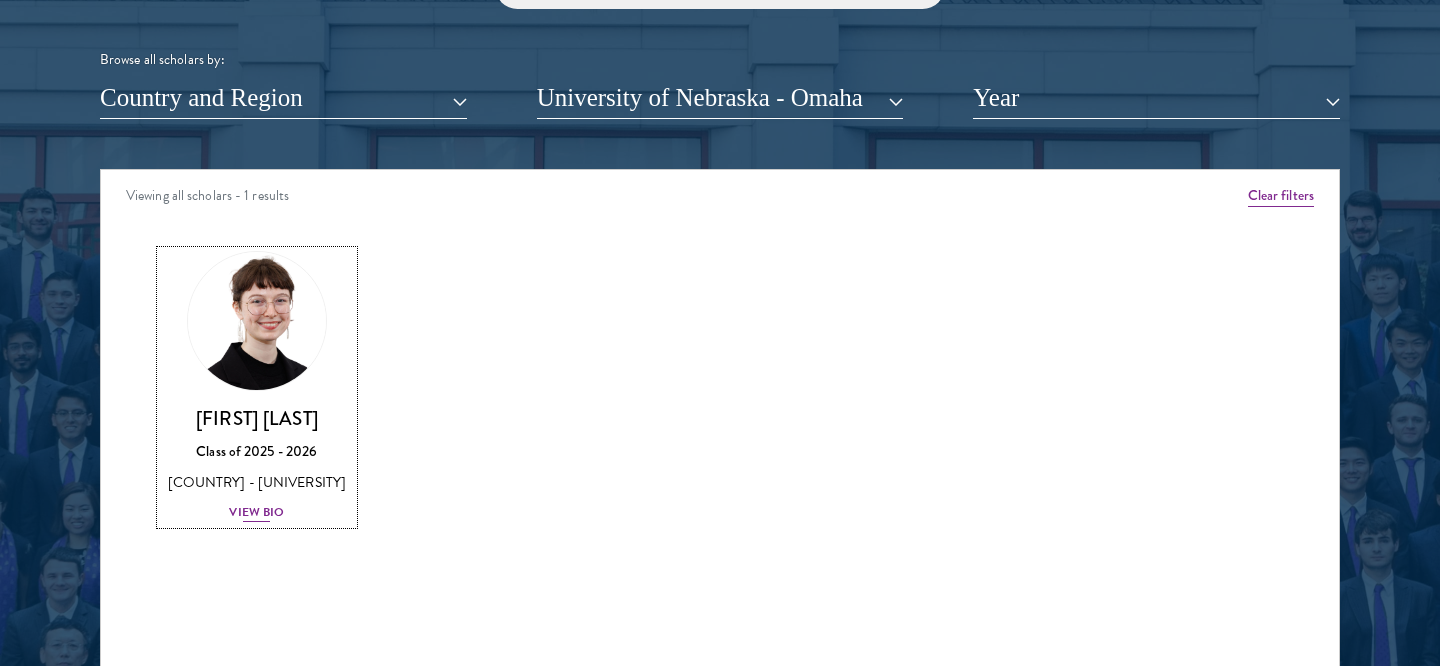 click on "View Bio" at bounding box center (256, 512) 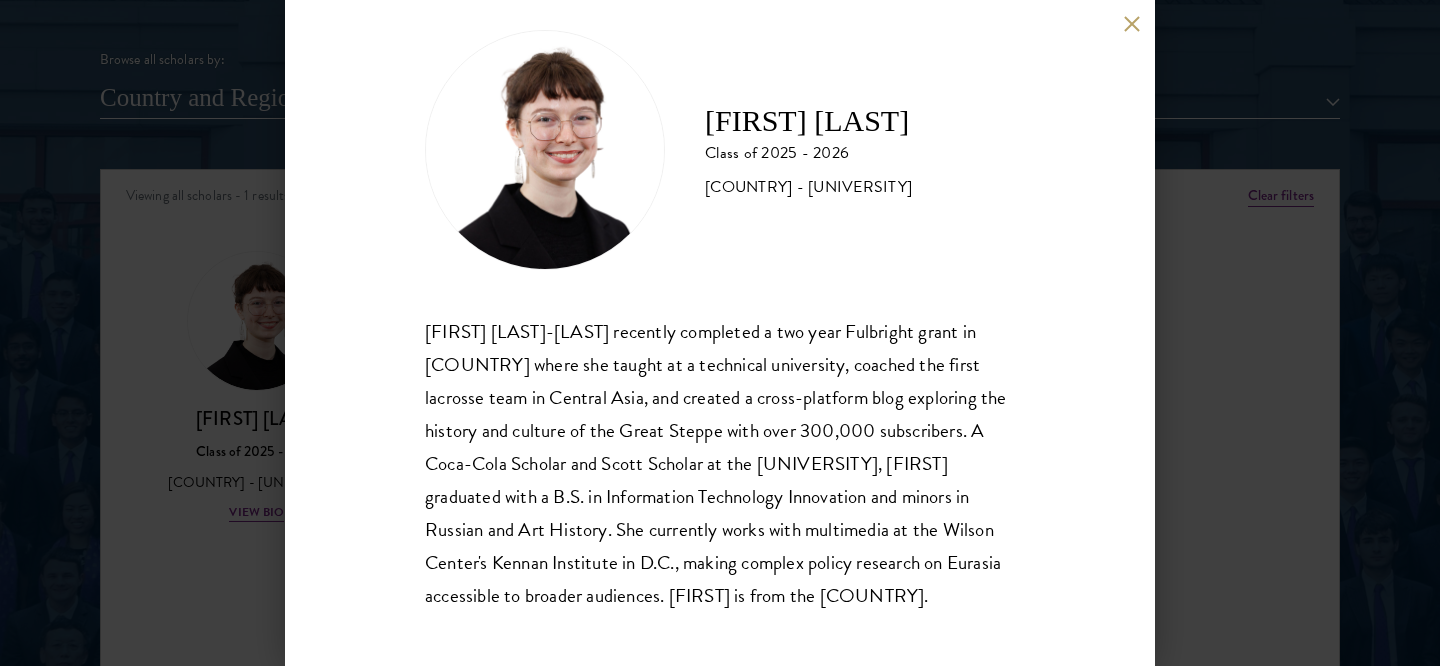 scroll, scrollTop: 36, scrollLeft: 0, axis: vertical 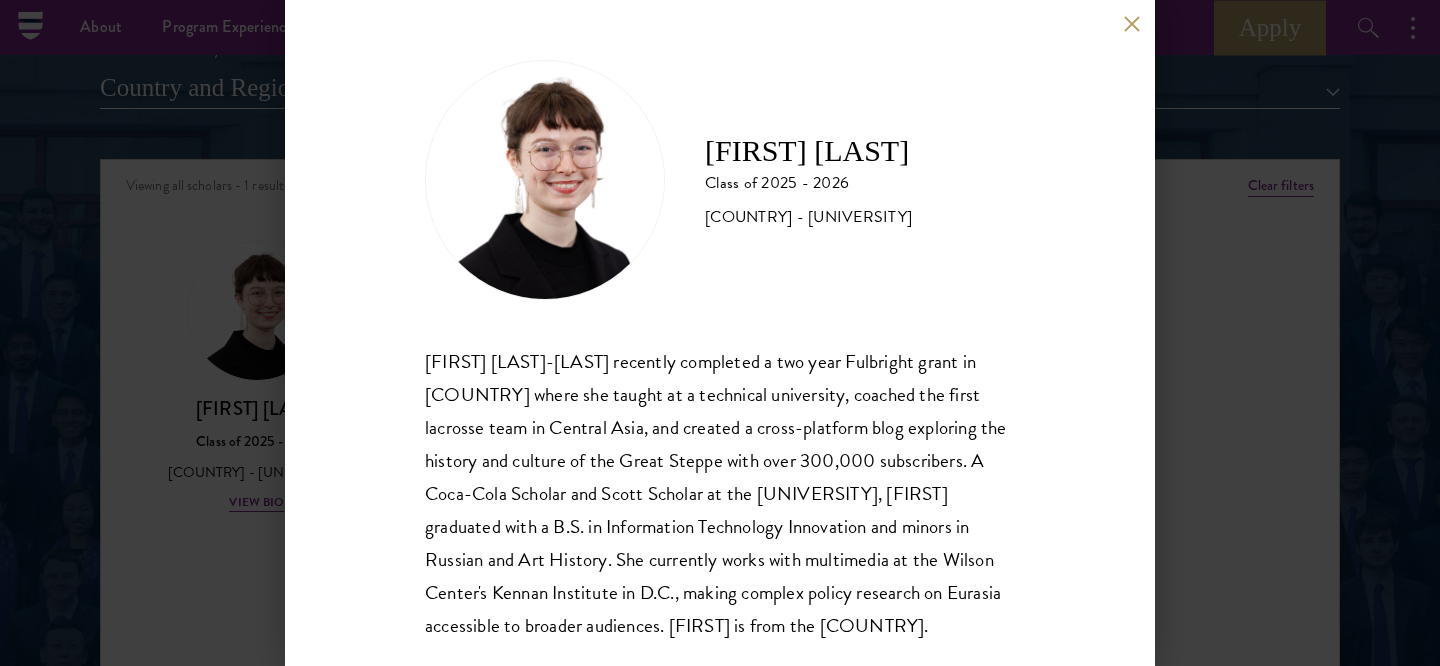 click at bounding box center (1131, 23) 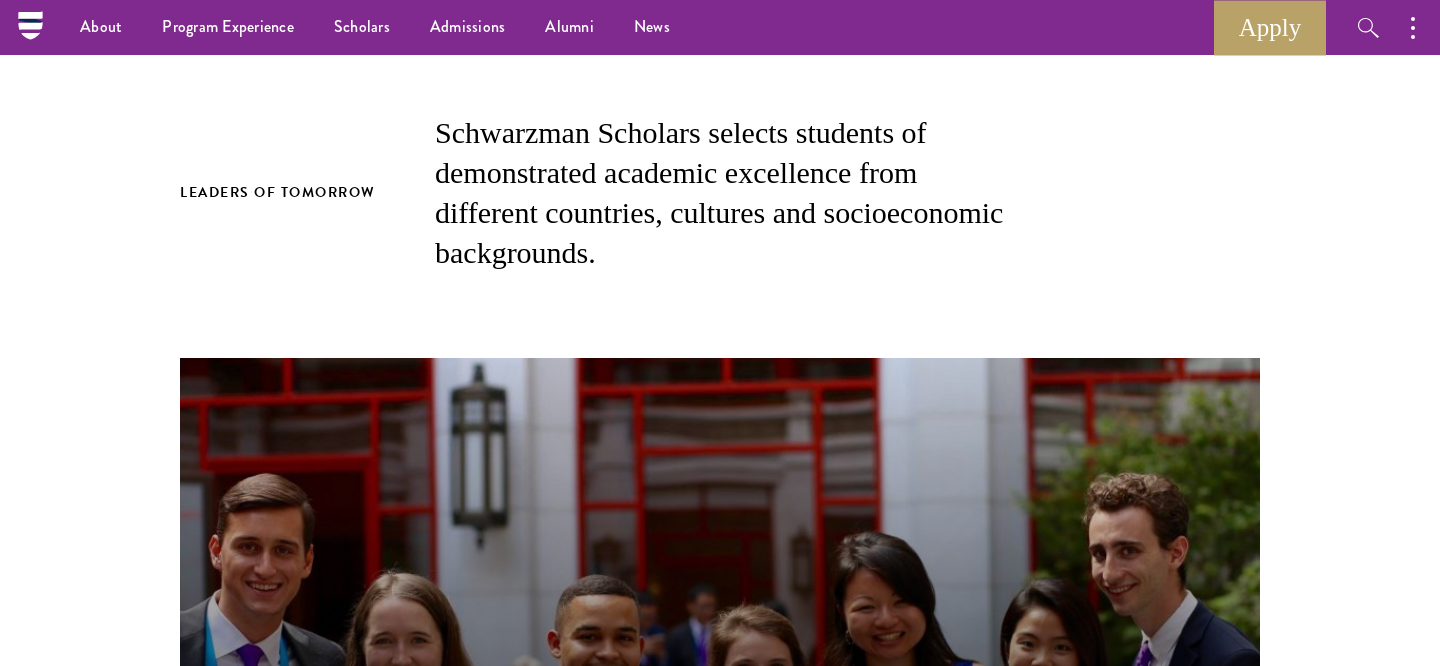 scroll, scrollTop: 0, scrollLeft: 0, axis: both 